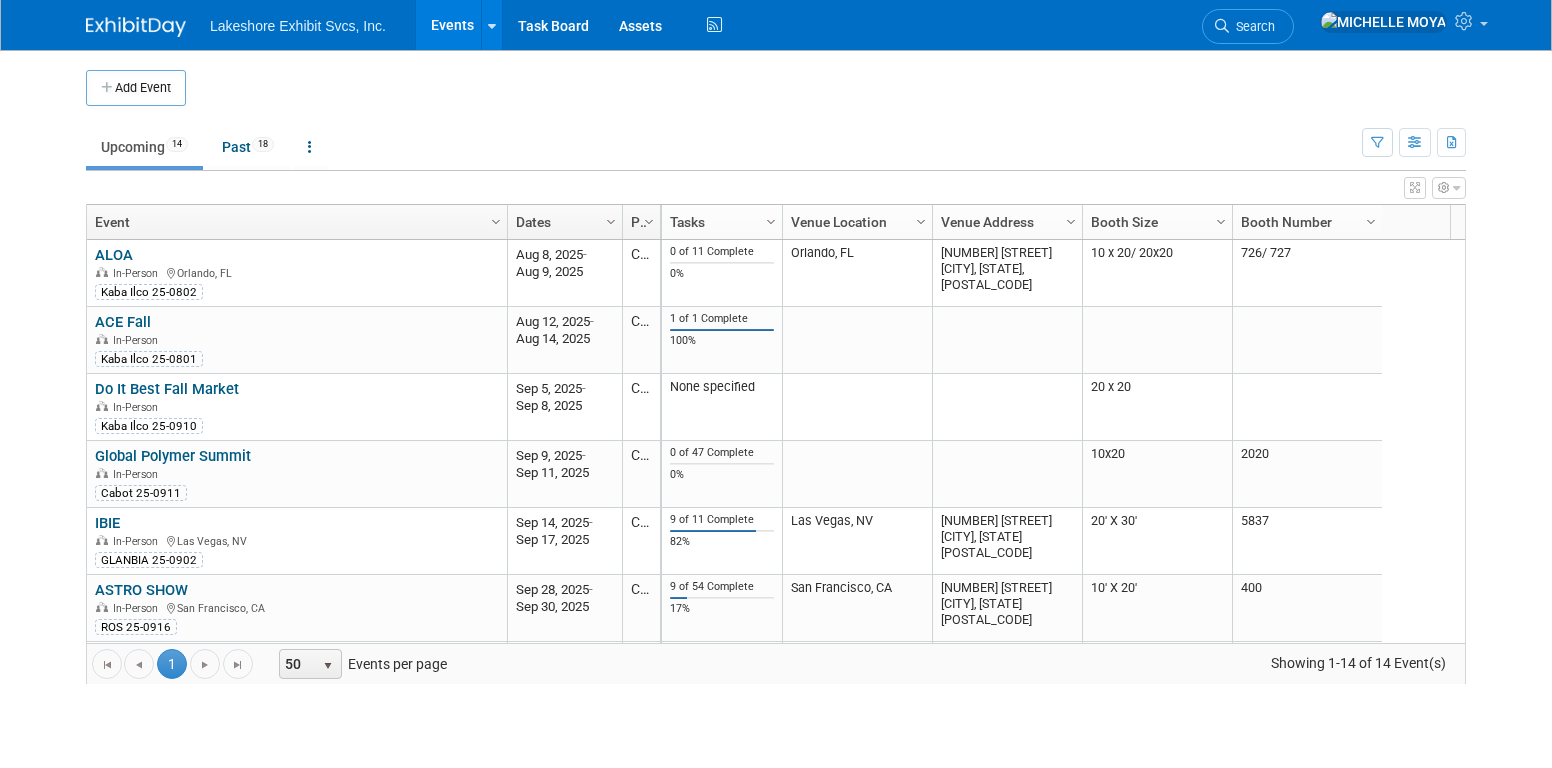 scroll, scrollTop: 0, scrollLeft: 0, axis: both 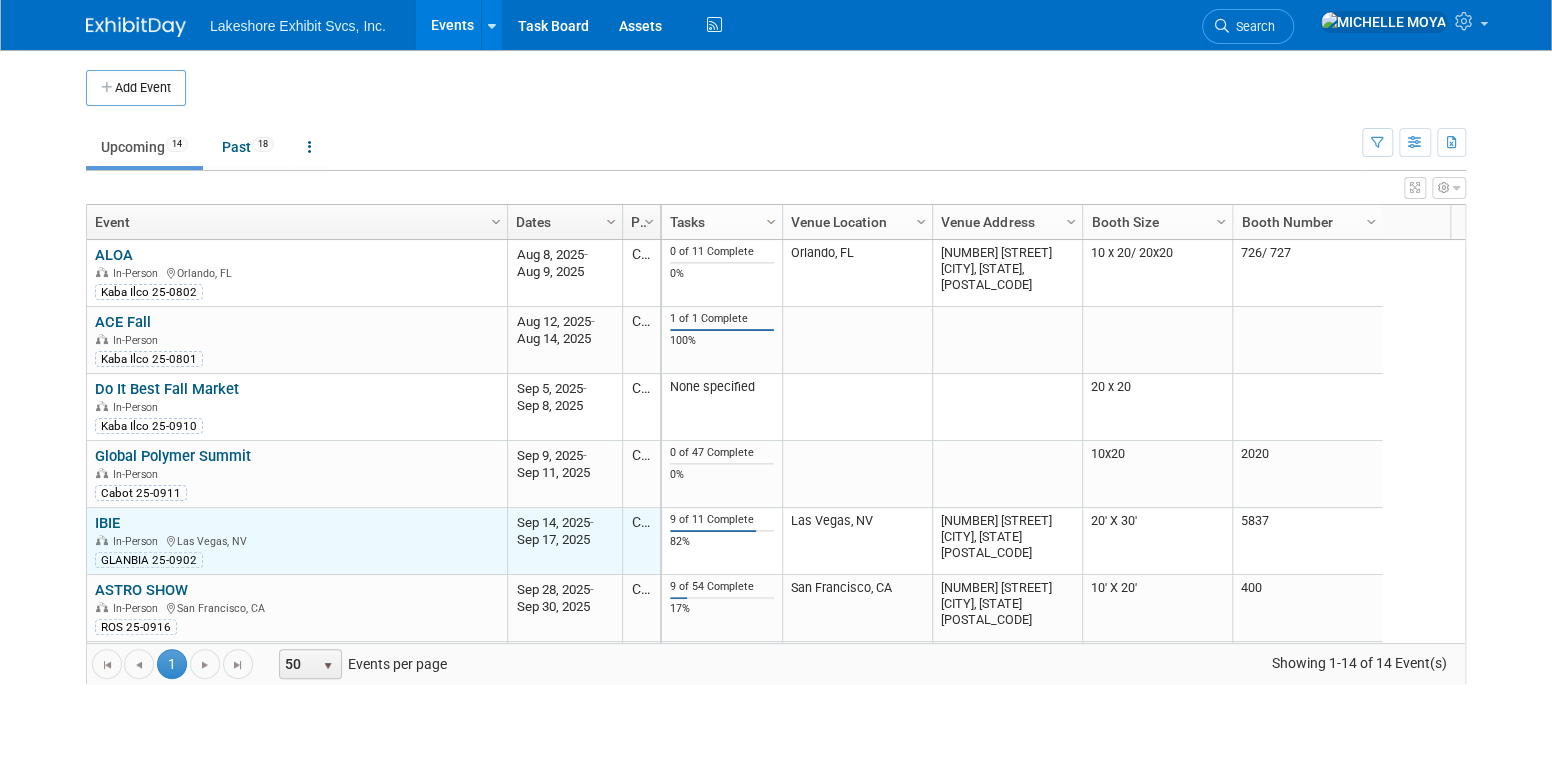 click on "IBIE
In-Person
Las Vegas, NV
GLANBIA 25-0902" at bounding box center [296, 541] 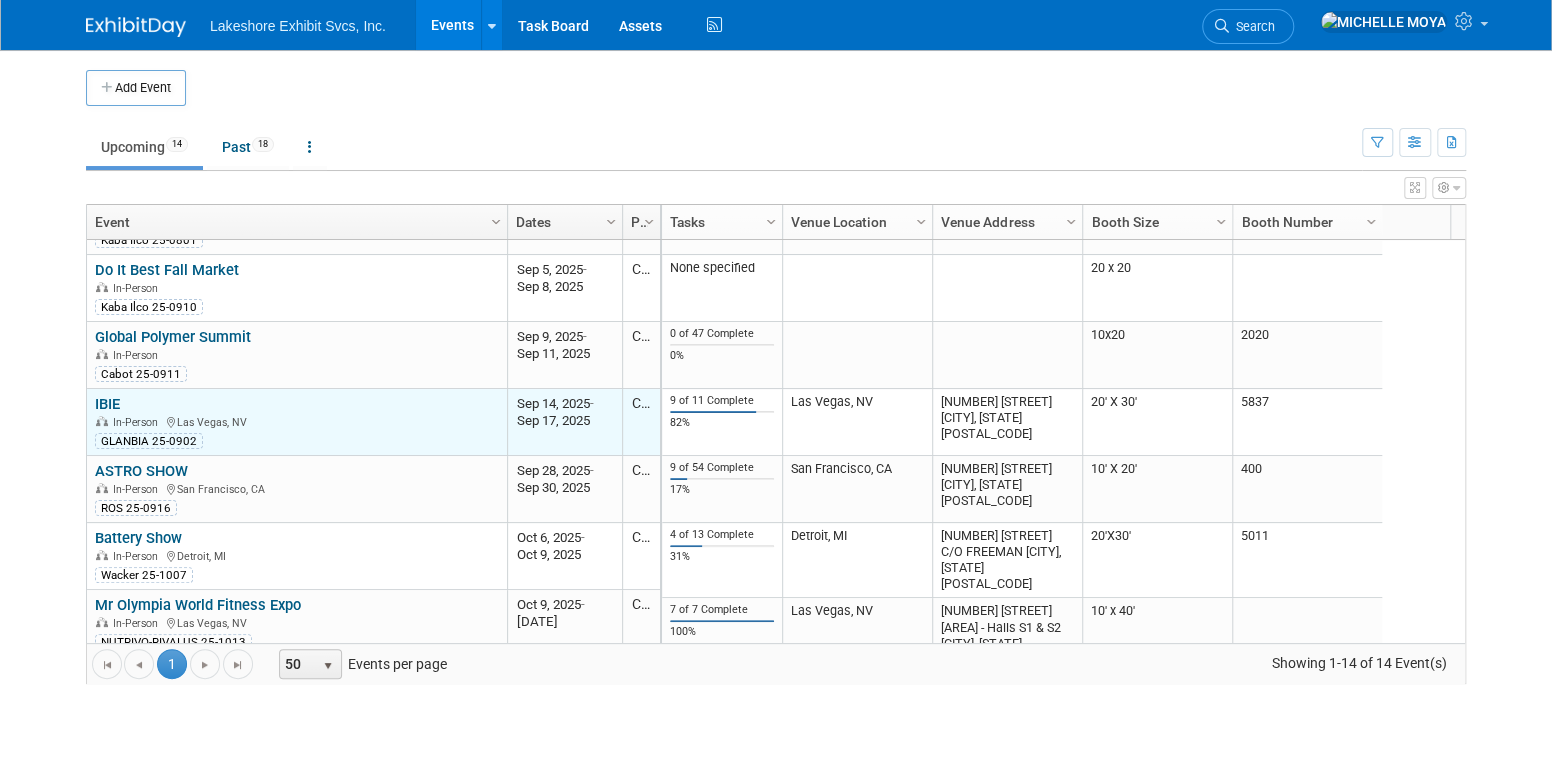 scroll, scrollTop: 0, scrollLeft: 0, axis: both 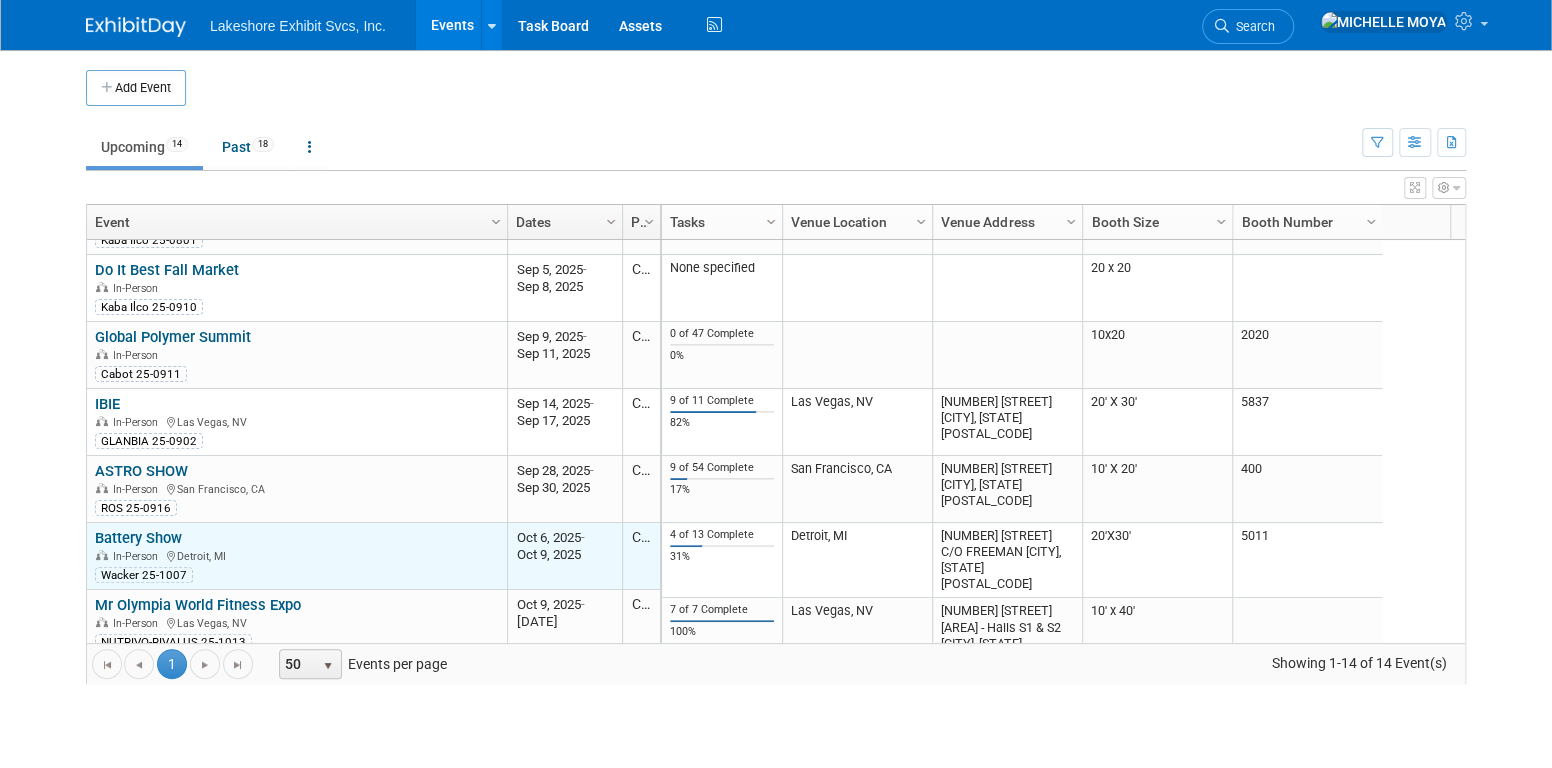 click on "In-Person
Detroit, MI" at bounding box center (296, 555) 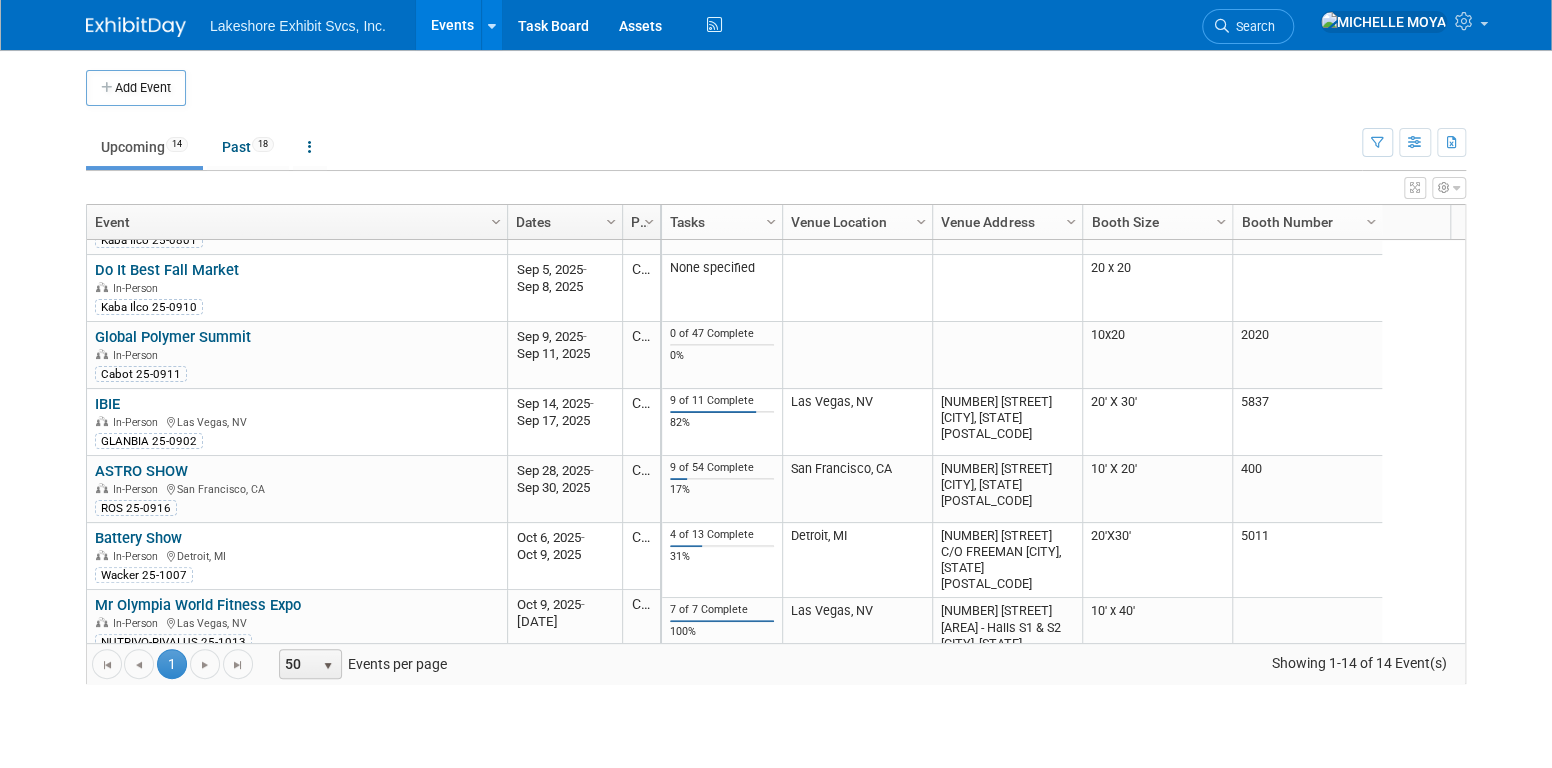 click on "Battery Show" at bounding box center (138, 538) 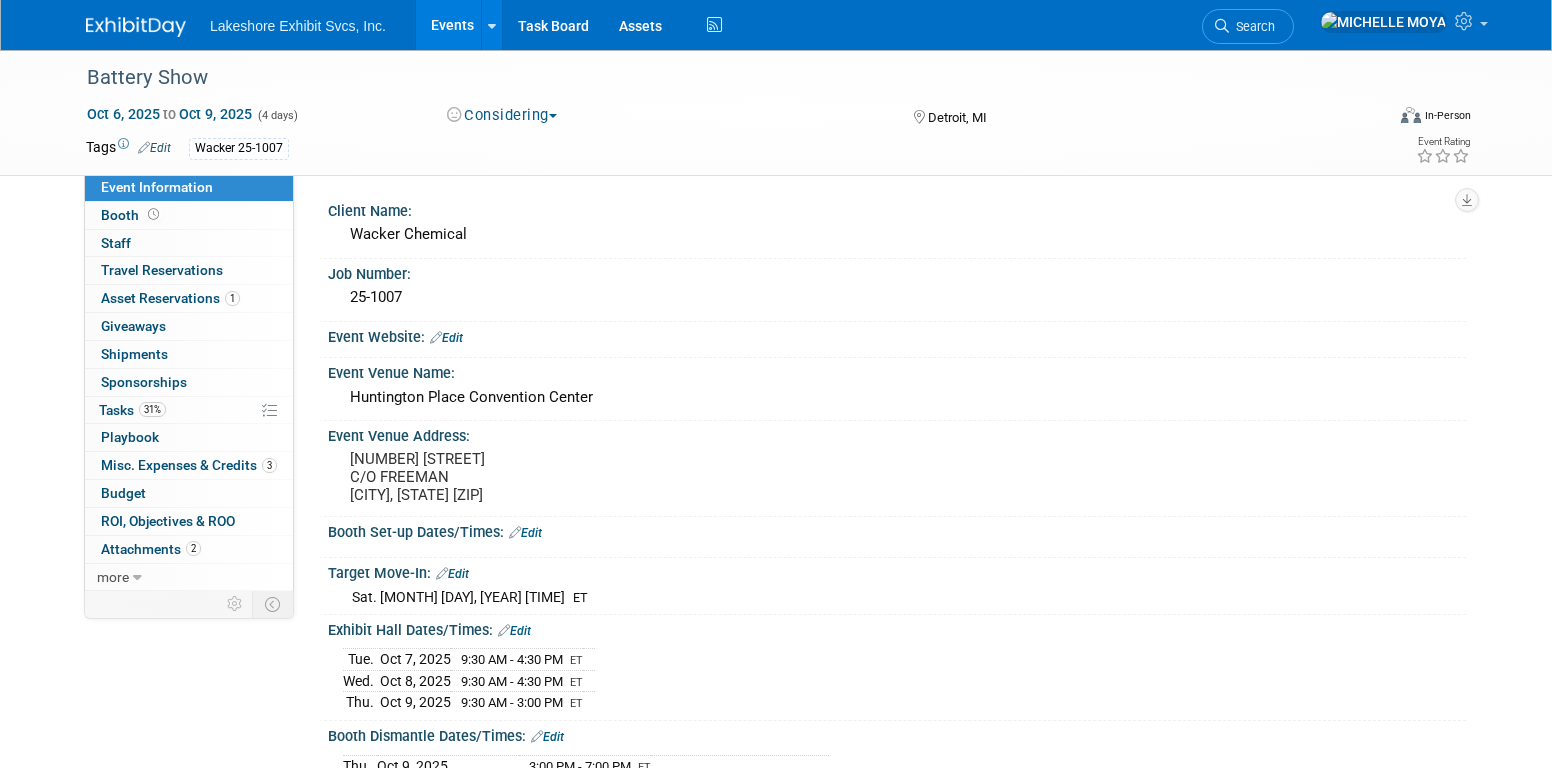 scroll, scrollTop: 0, scrollLeft: 0, axis: both 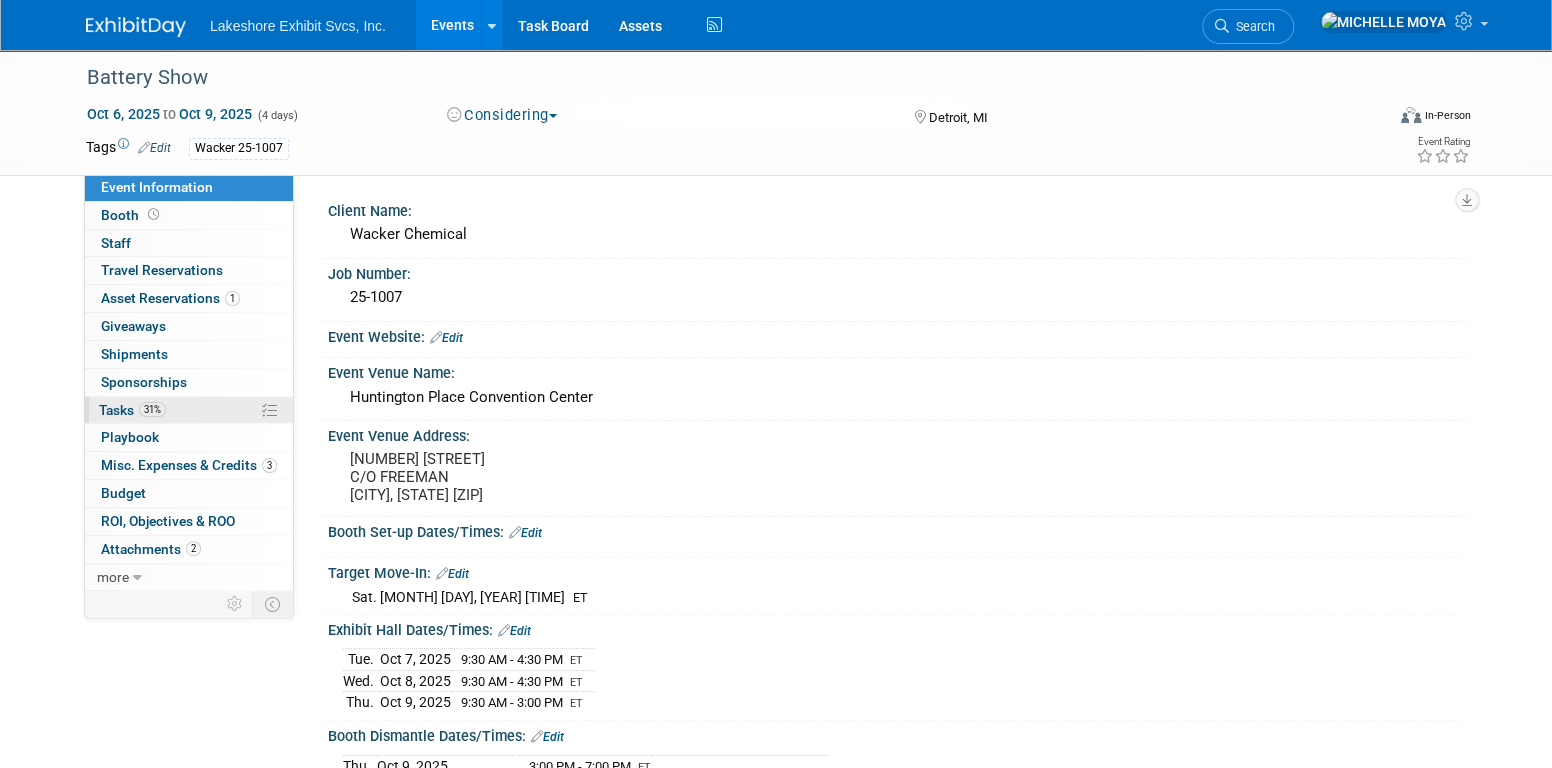 click on "31%
Tasks 31%" at bounding box center (189, 410) 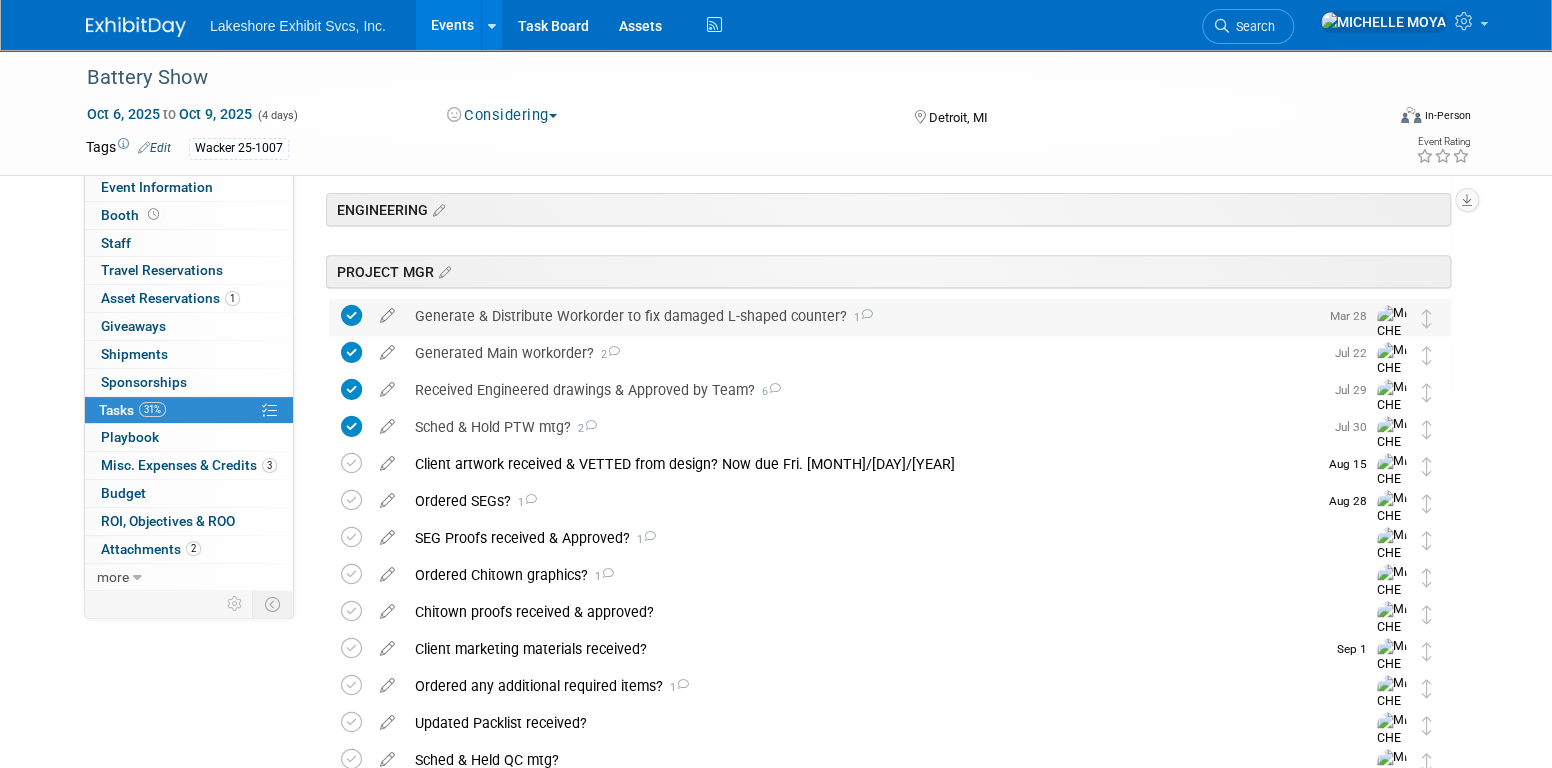 scroll, scrollTop: 400, scrollLeft: 0, axis: vertical 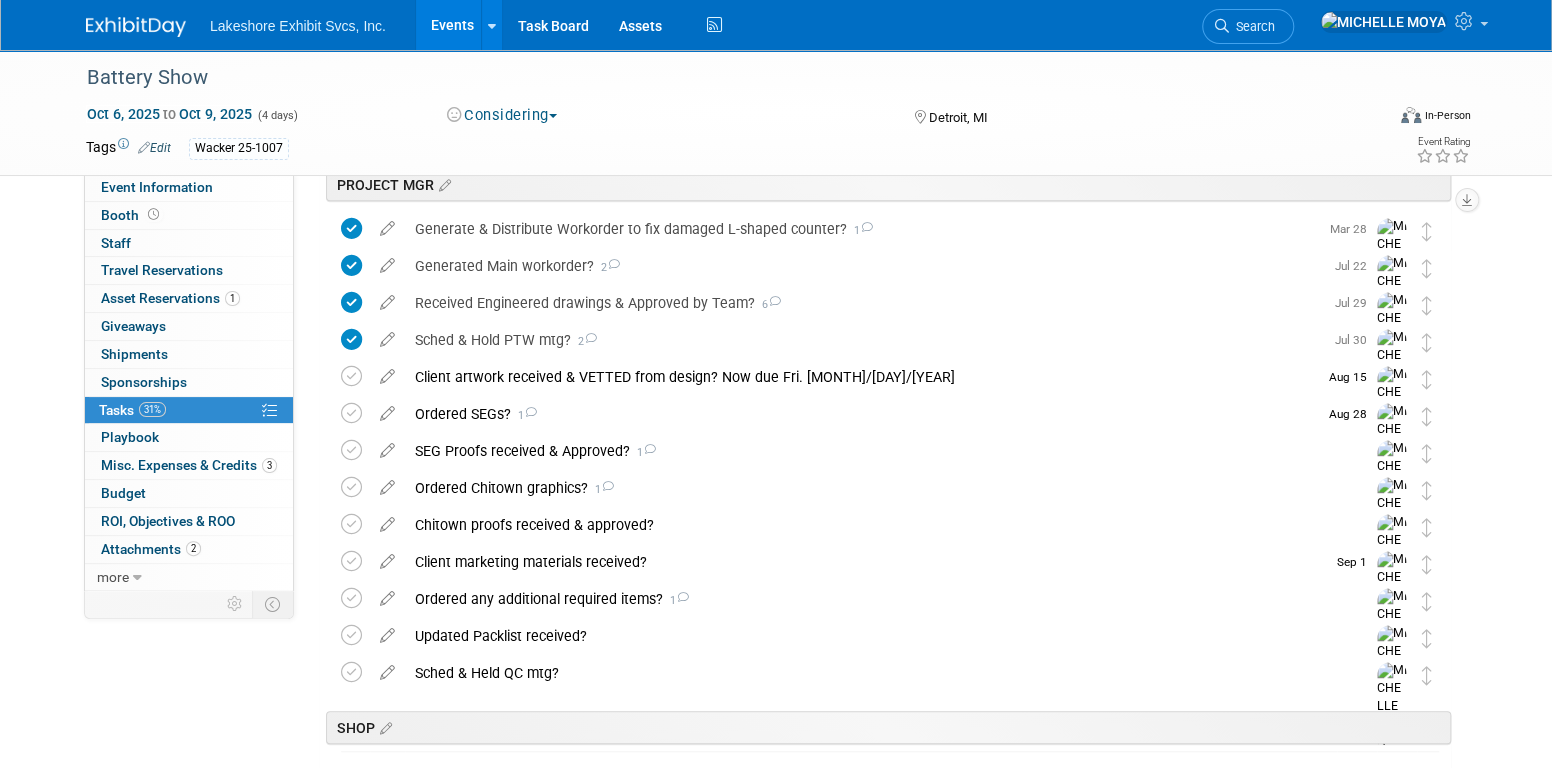 click on "Events" at bounding box center (452, 25) 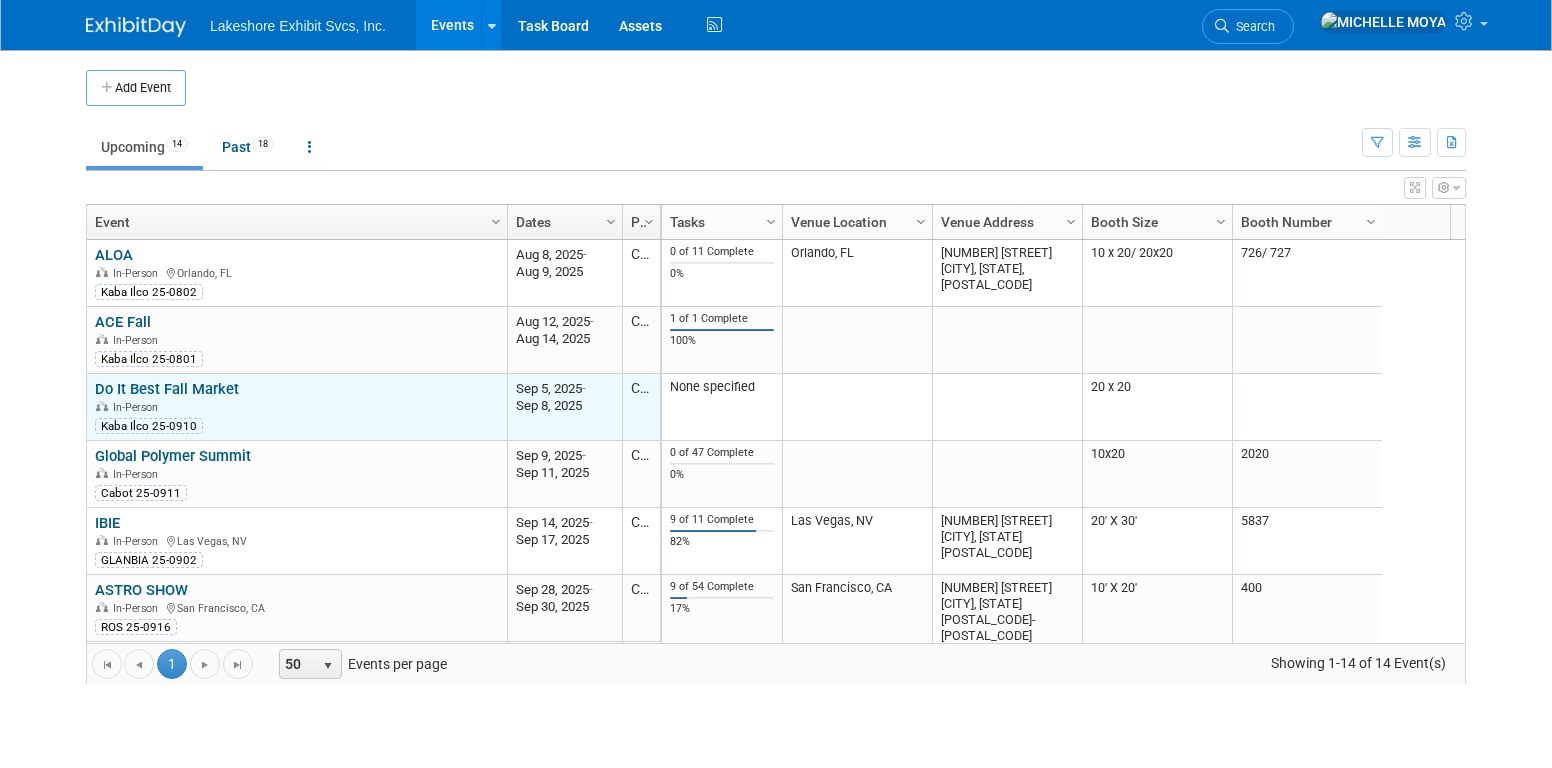 scroll, scrollTop: 0, scrollLeft: 0, axis: both 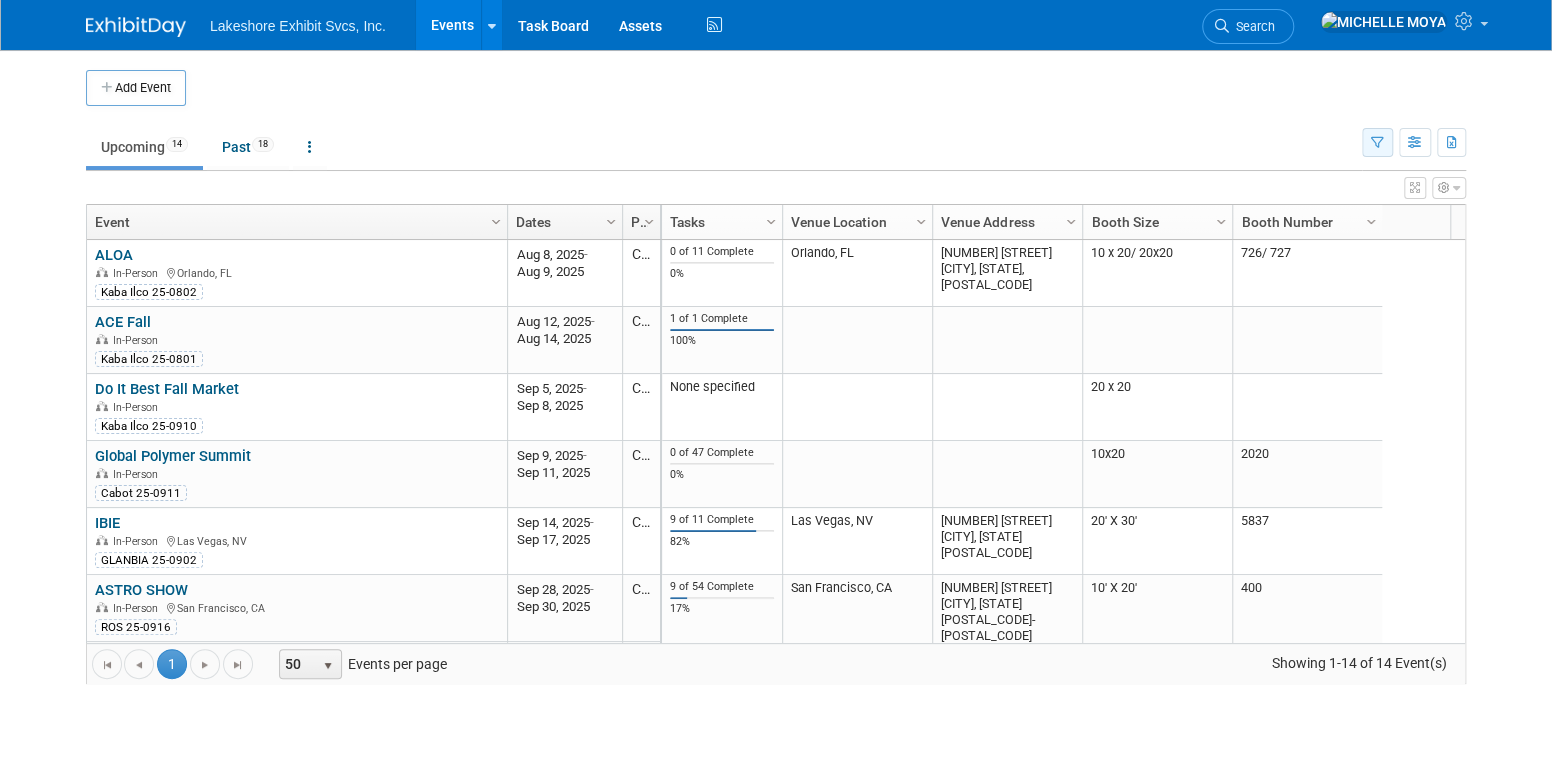 click at bounding box center (1377, 142) 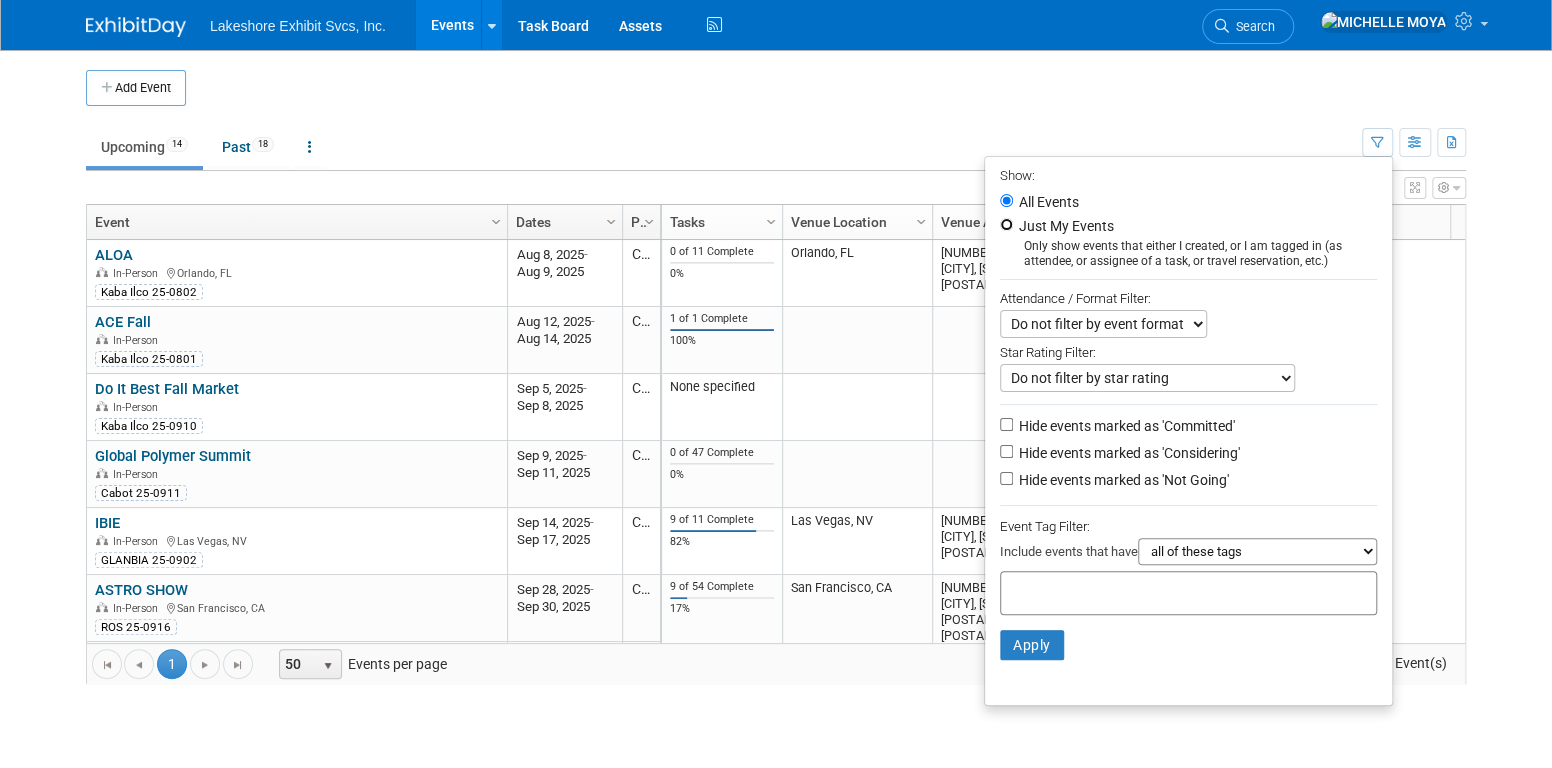 click on "Just My Events" at bounding box center [1006, 224] 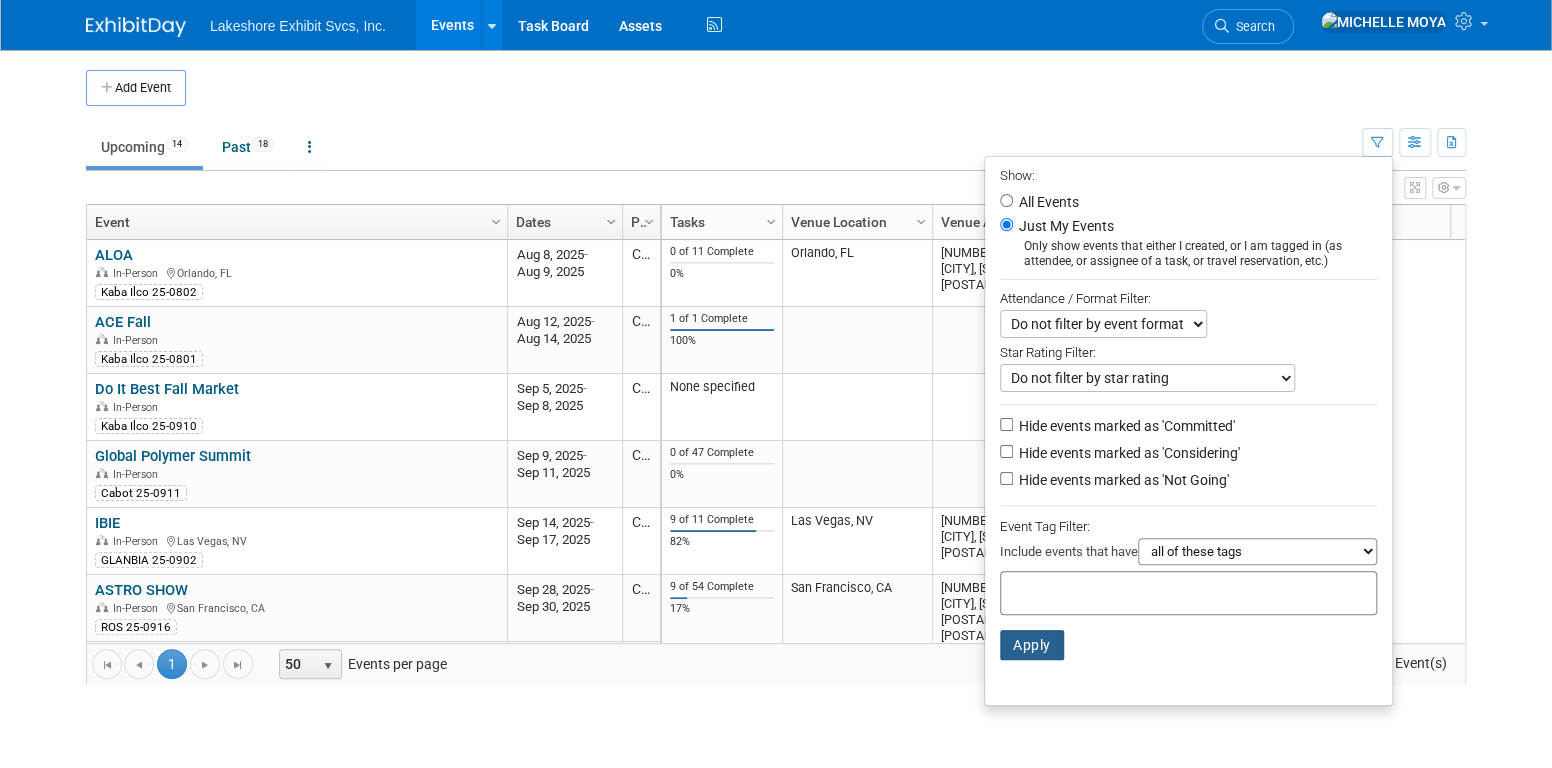click on "Apply" at bounding box center [1032, 645] 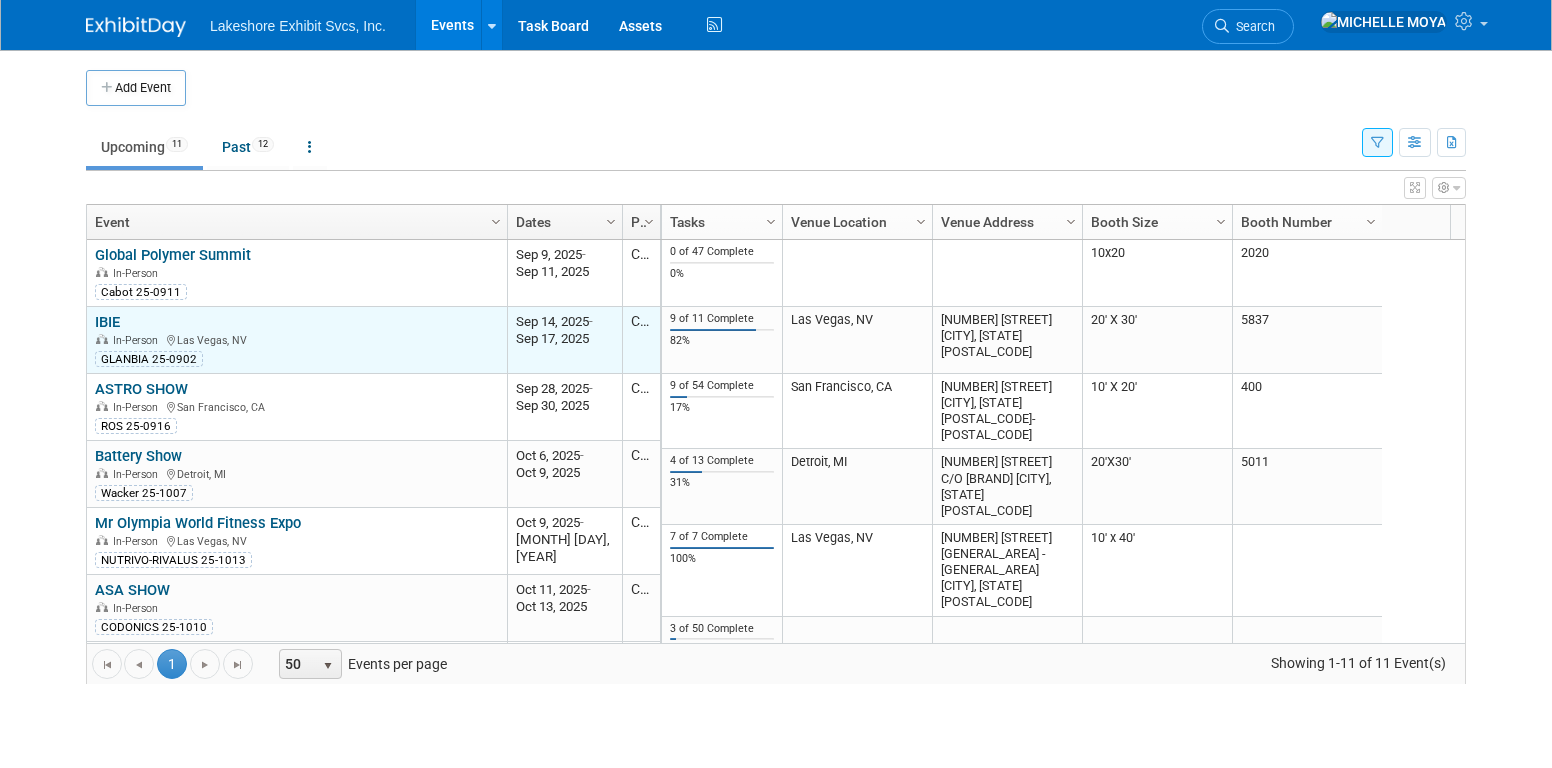 scroll, scrollTop: 0, scrollLeft: 0, axis: both 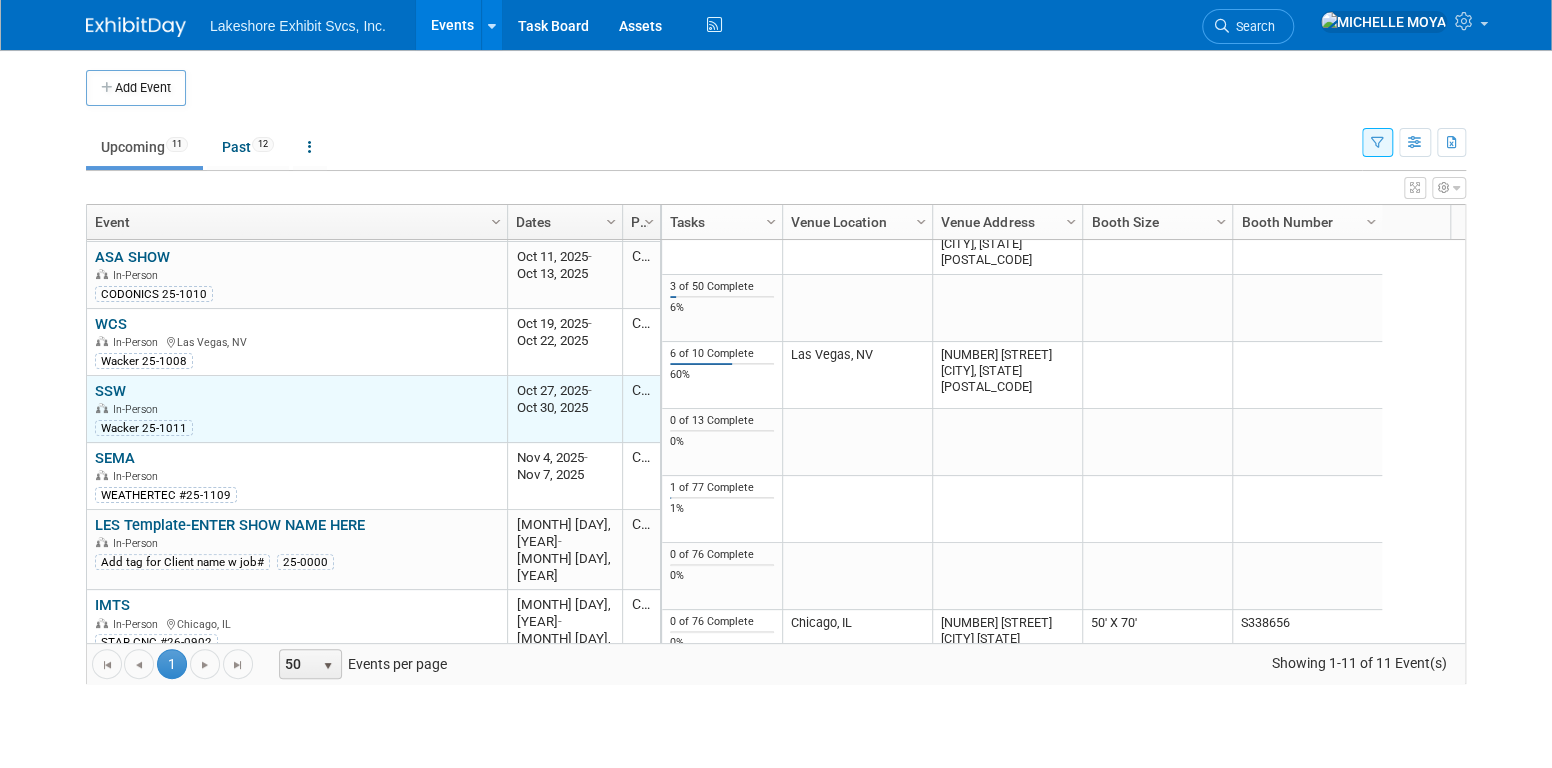 click on "SSW" at bounding box center [110, 391] 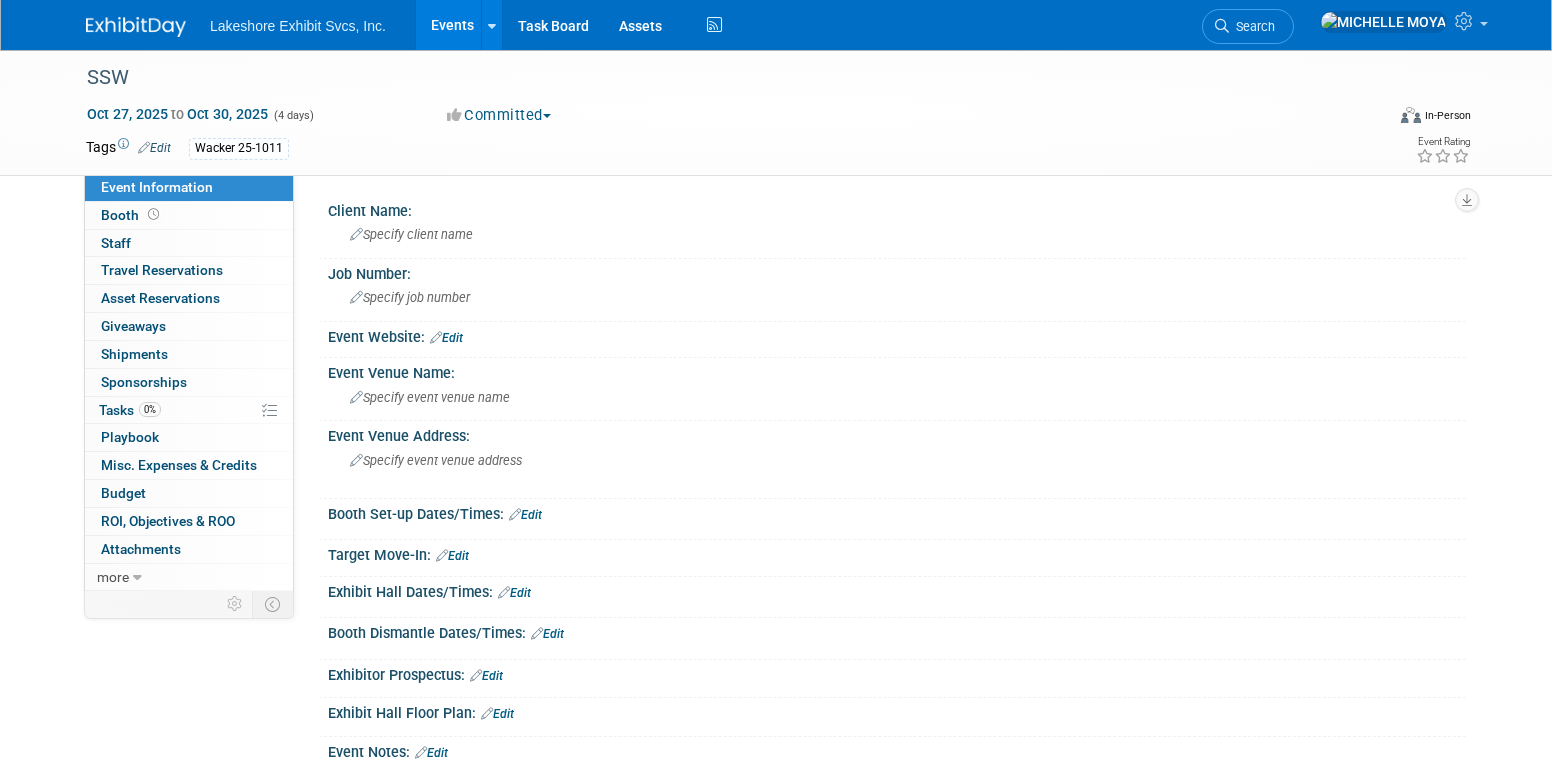 scroll, scrollTop: 0, scrollLeft: 0, axis: both 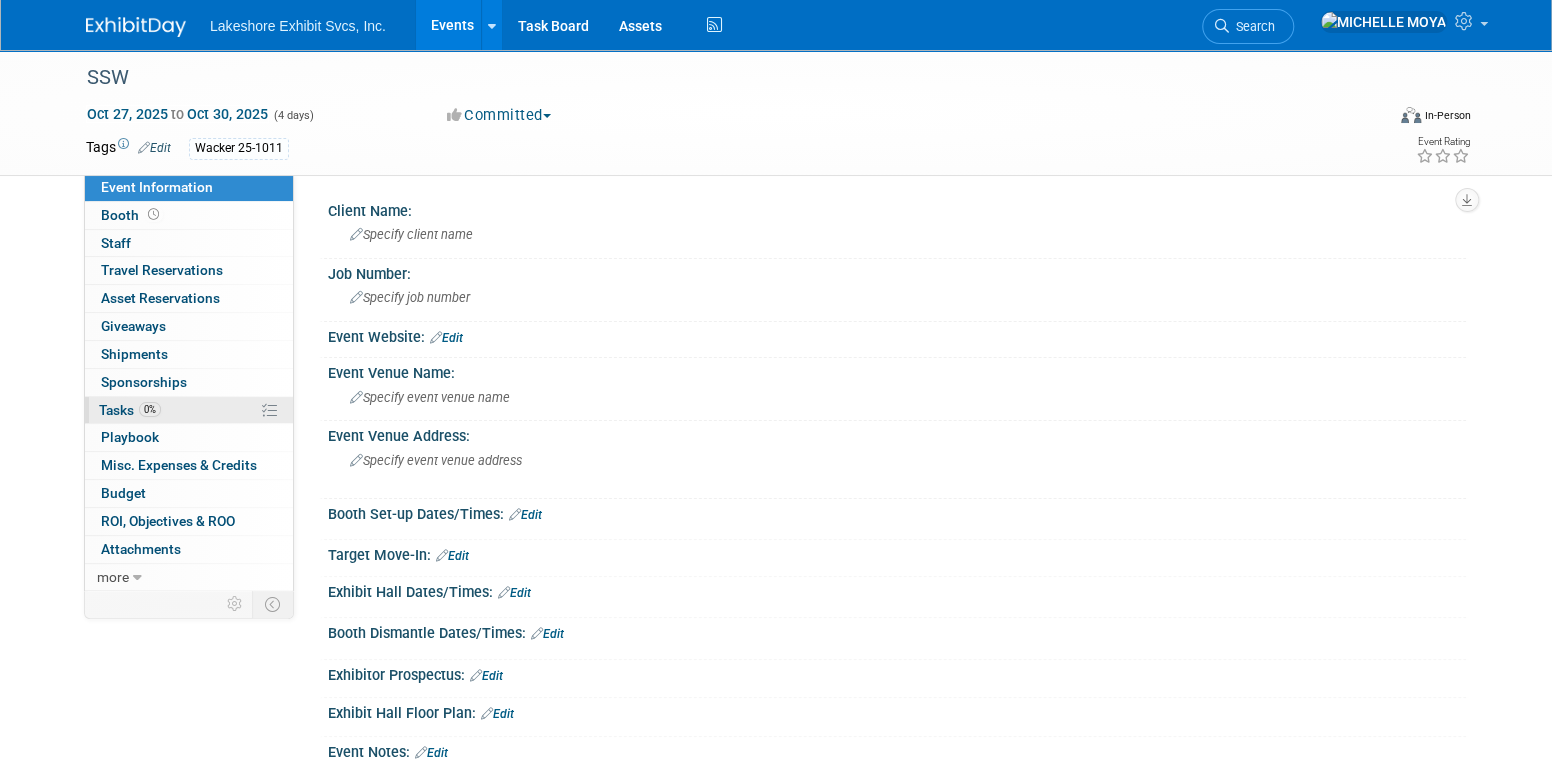 click on "0%
Tasks 0%" at bounding box center [189, 410] 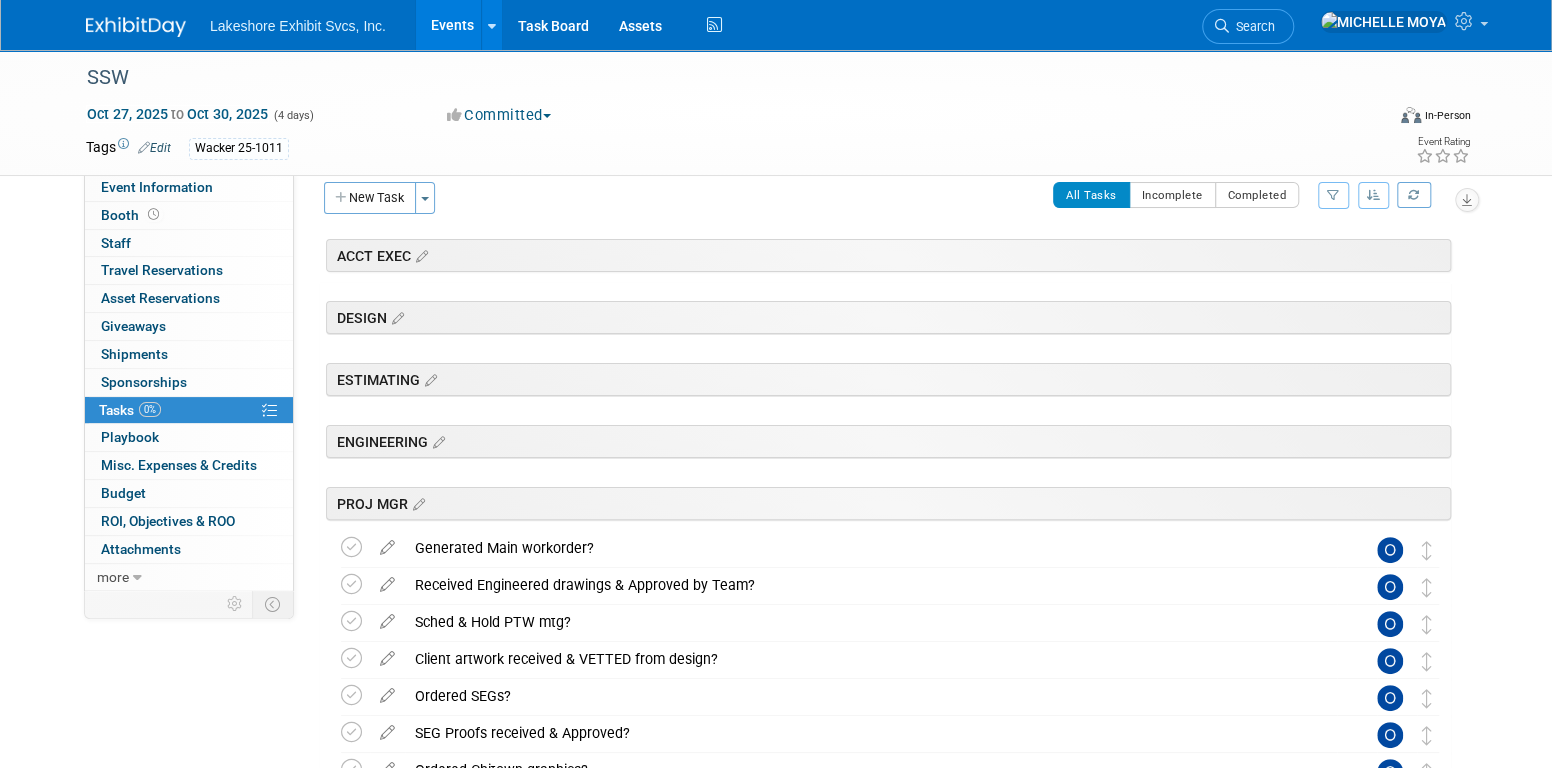 scroll, scrollTop: 0, scrollLeft: 0, axis: both 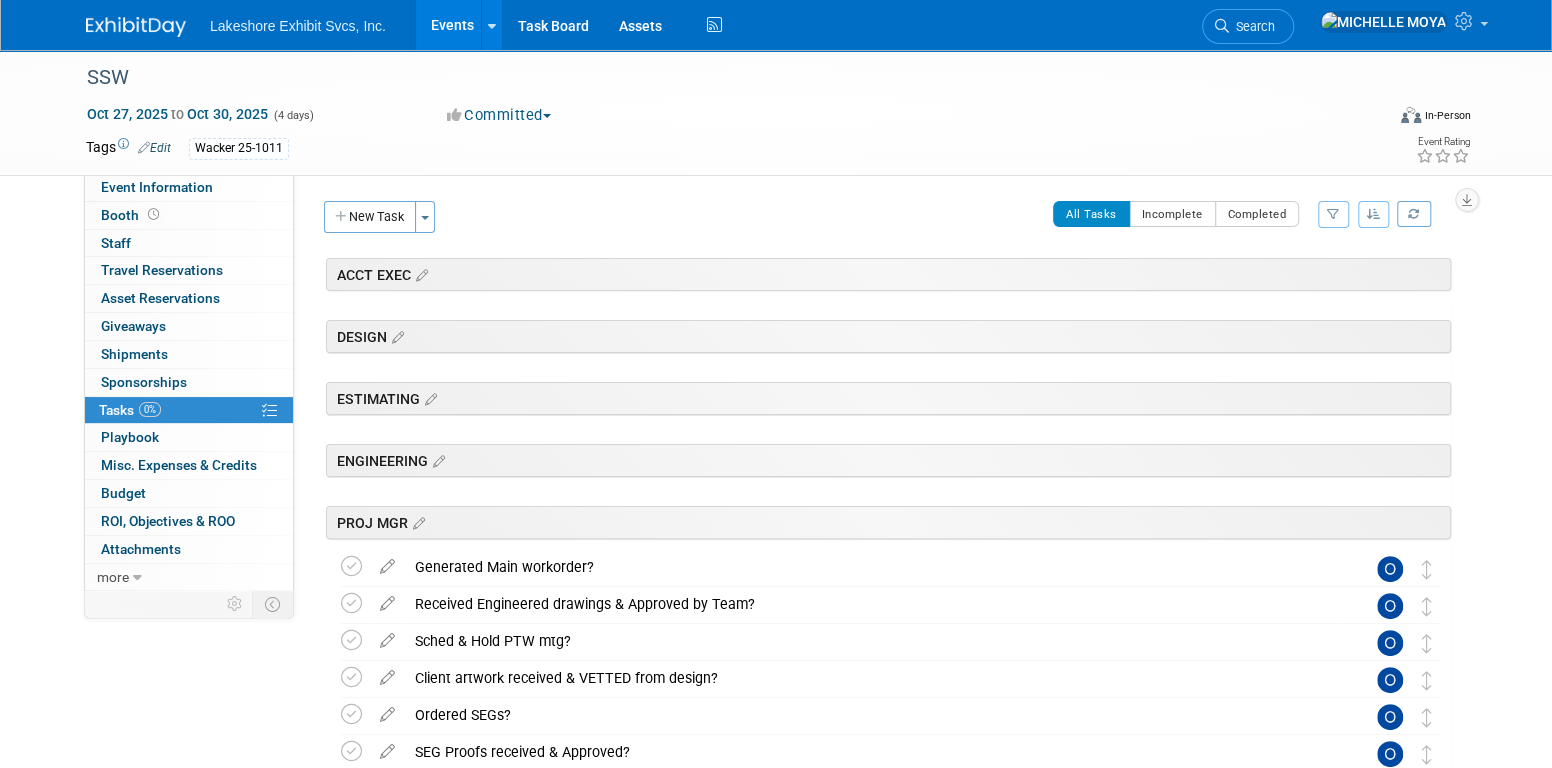 click on "Events" at bounding box center [452, 25] 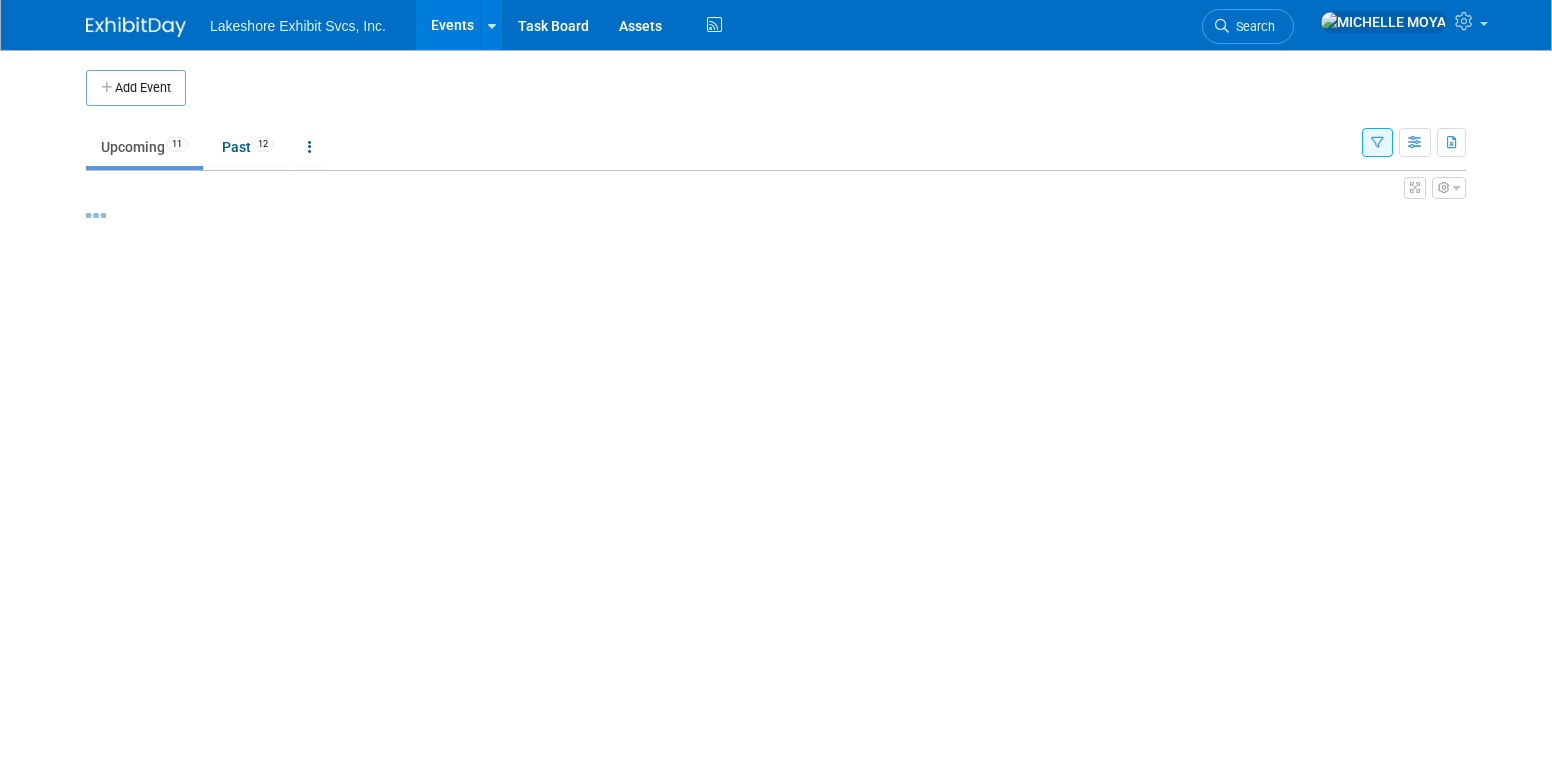 scroll, scrollTop: 0, scrollLeft: 0, axis: both 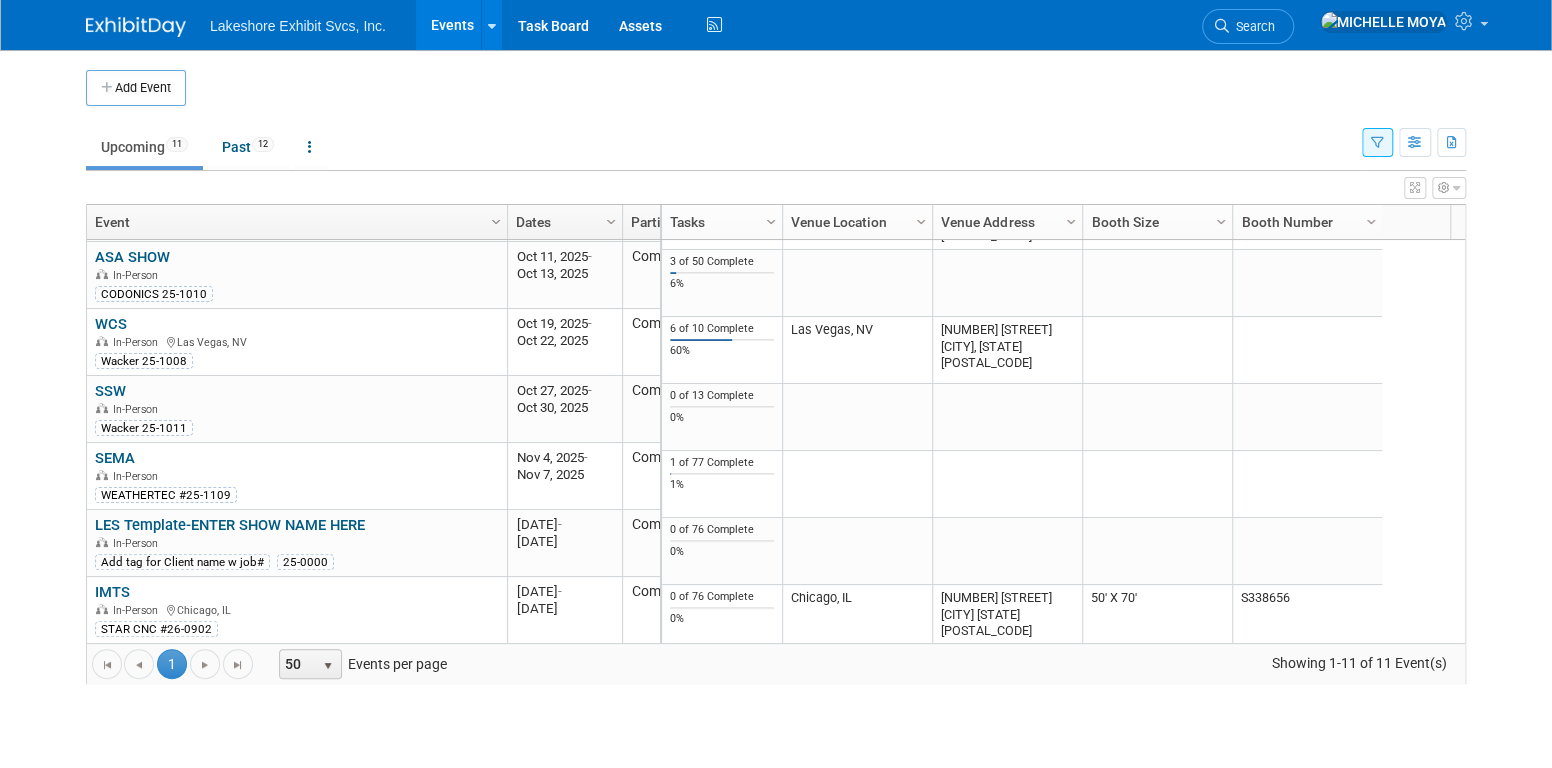drag, startPoint x: 658, startPoint y: 214, endPoint x: 725, endPoint y: 213, distance: 67.00746 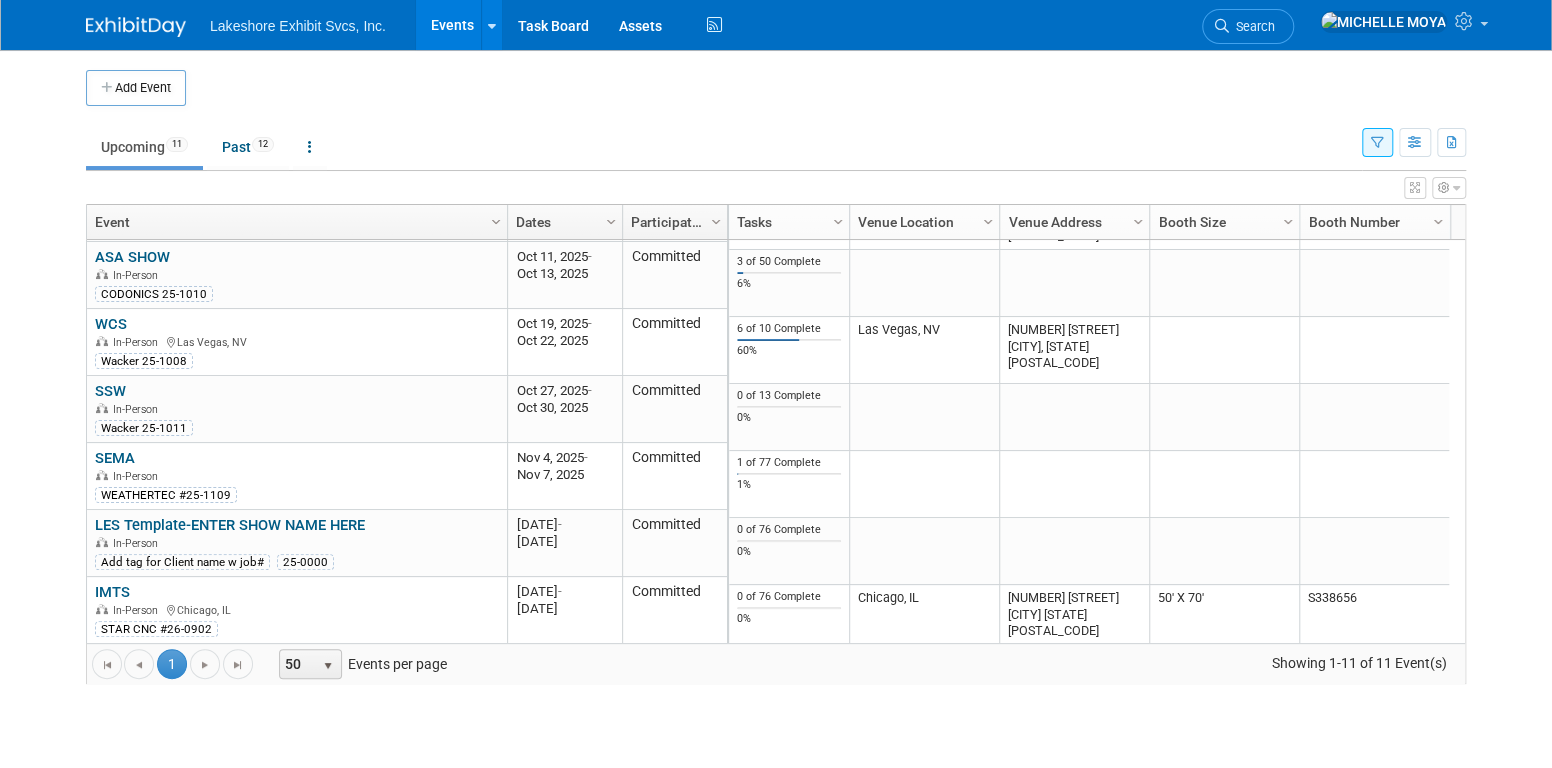 scroll, scrollTop: 341, scrollLeft: 0, axis: vertical 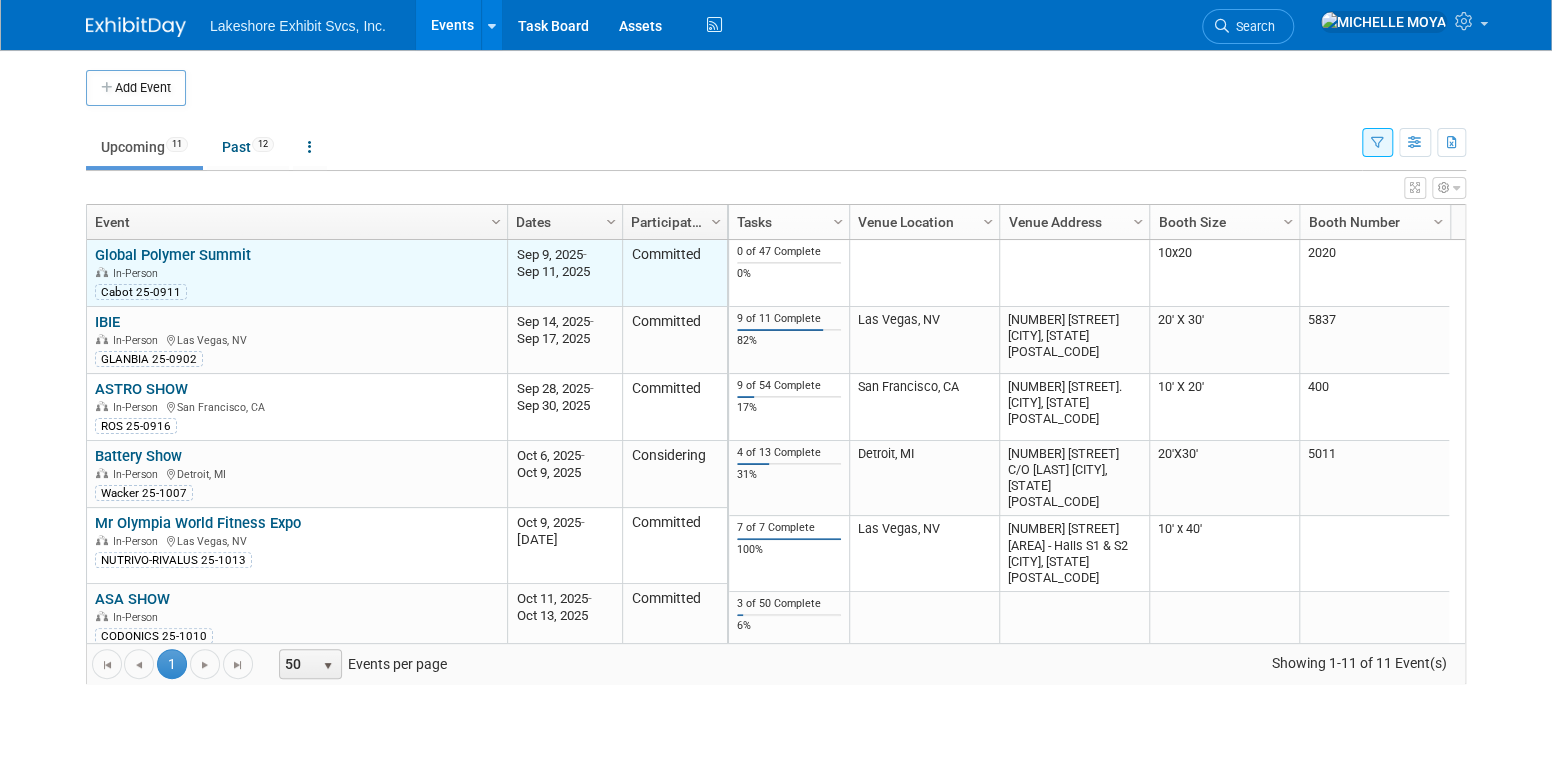 click on "Global Polymer Summit" at bounding box center (173, 255) 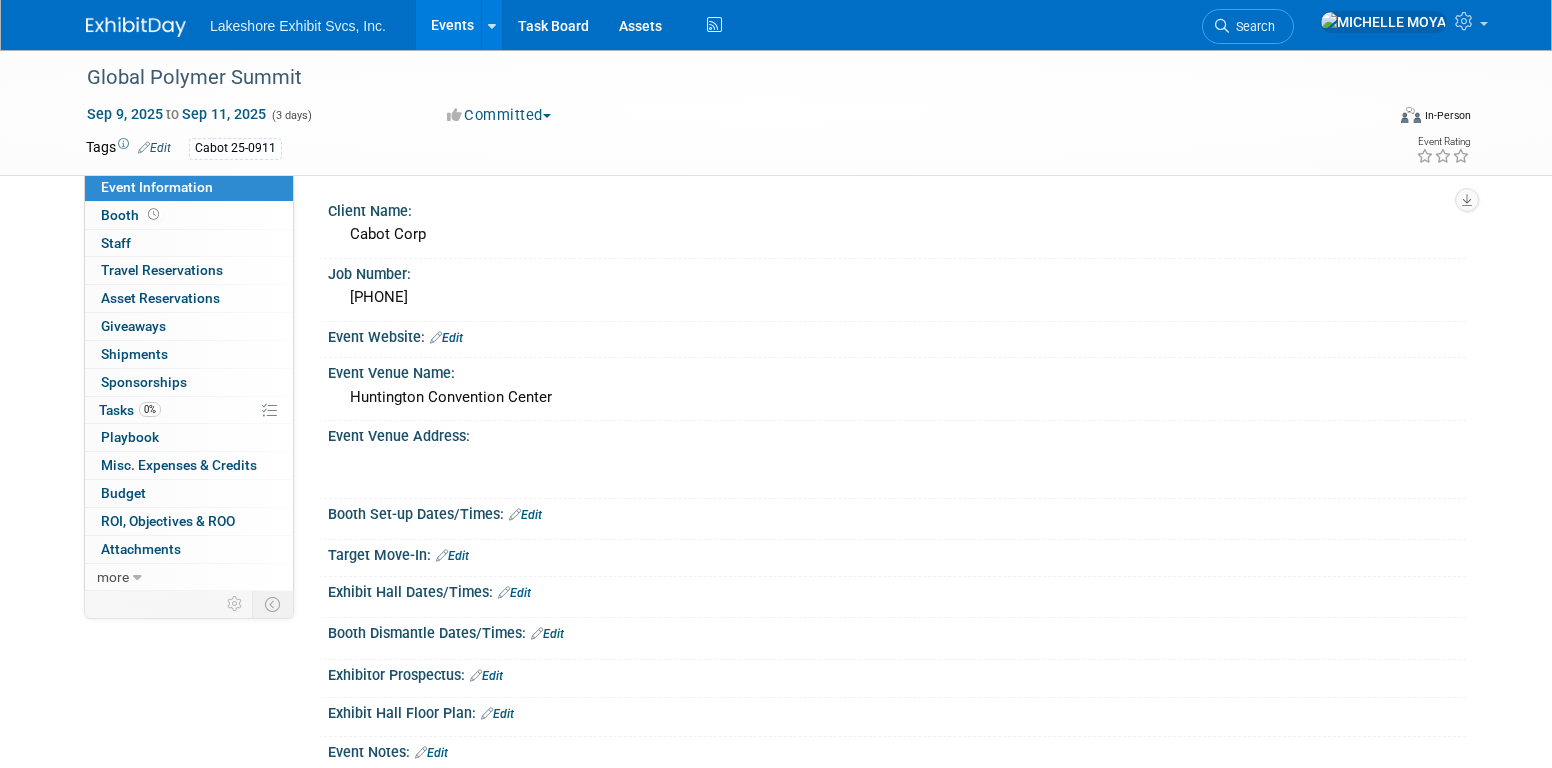 scroll, scrollTop: 0, scrollLeft: 0, axis: both 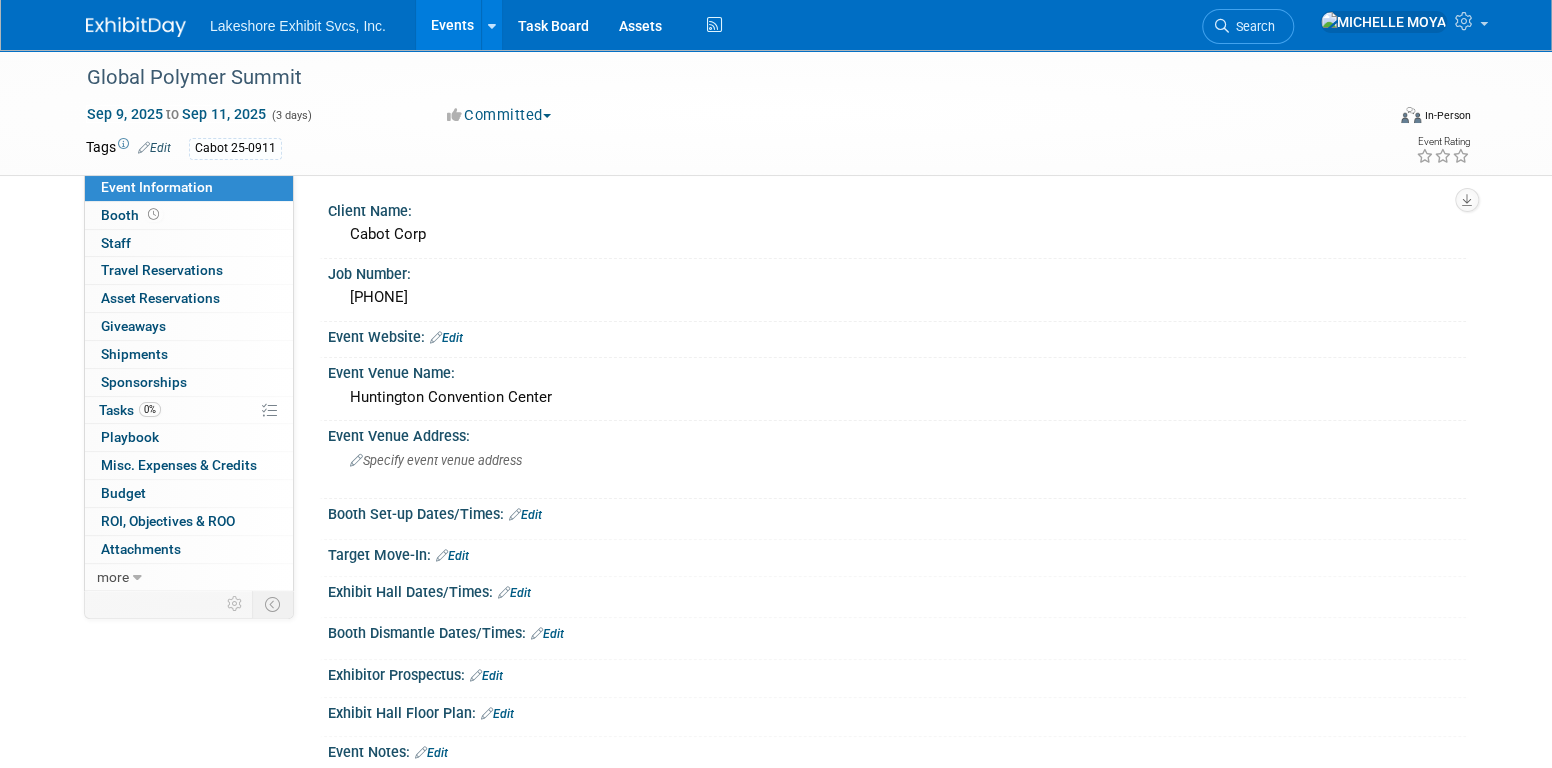 click on "Events" at bounding box center (452, 25) 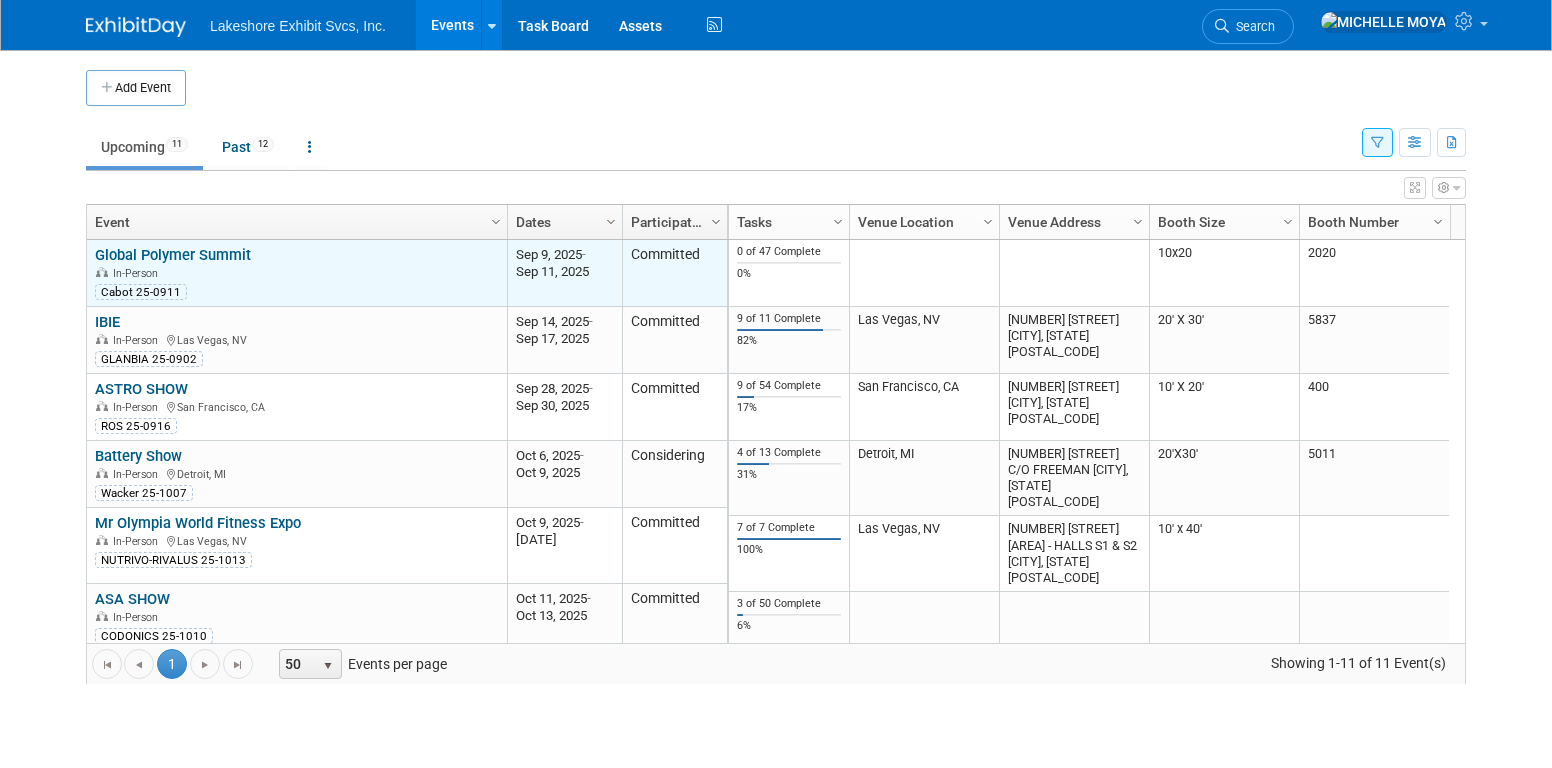 scroll, scrollTop: 0, scrollLeft: 0, axis: both 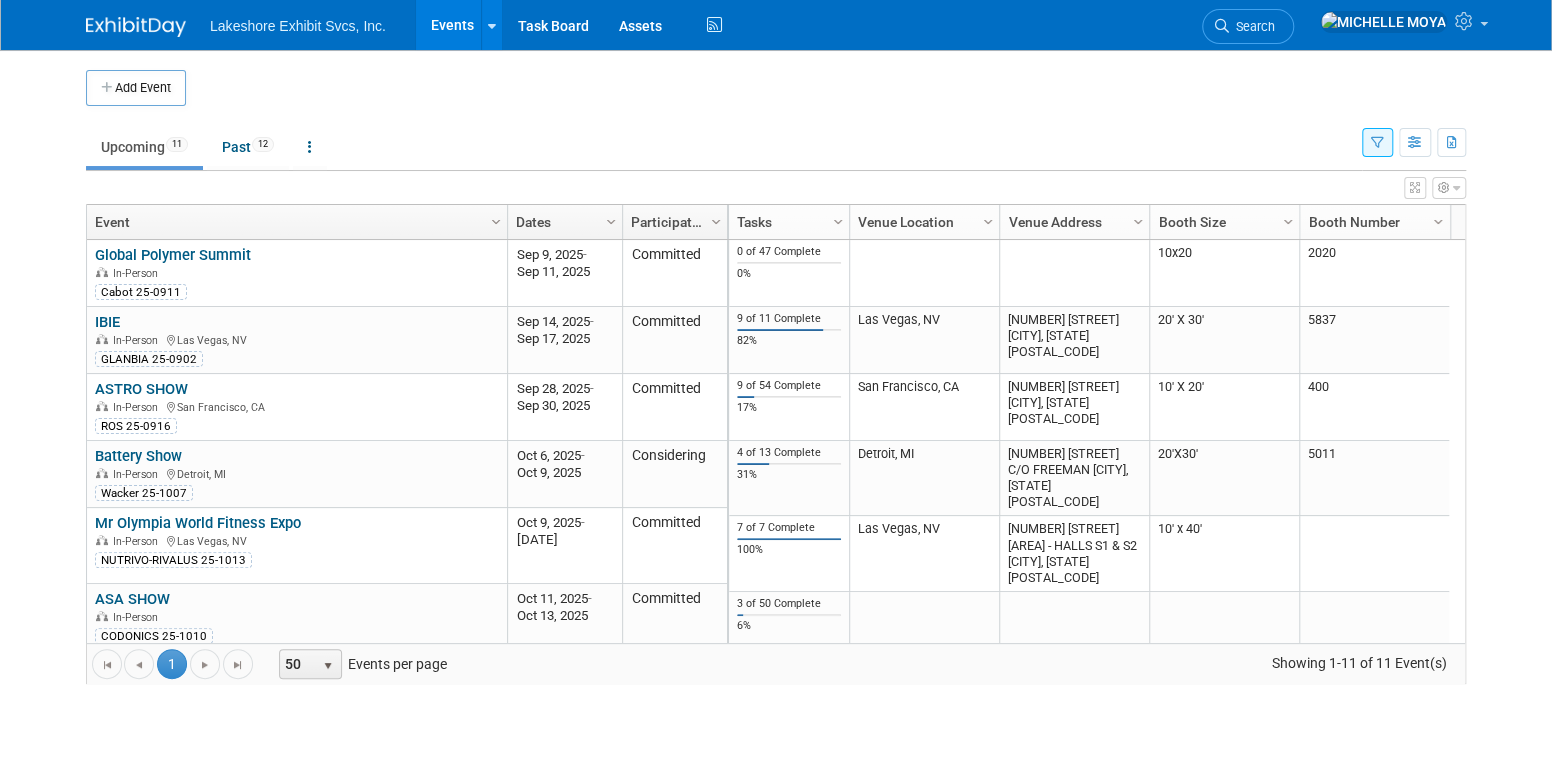 click on "Add Event" at bounding box center (136, 88) 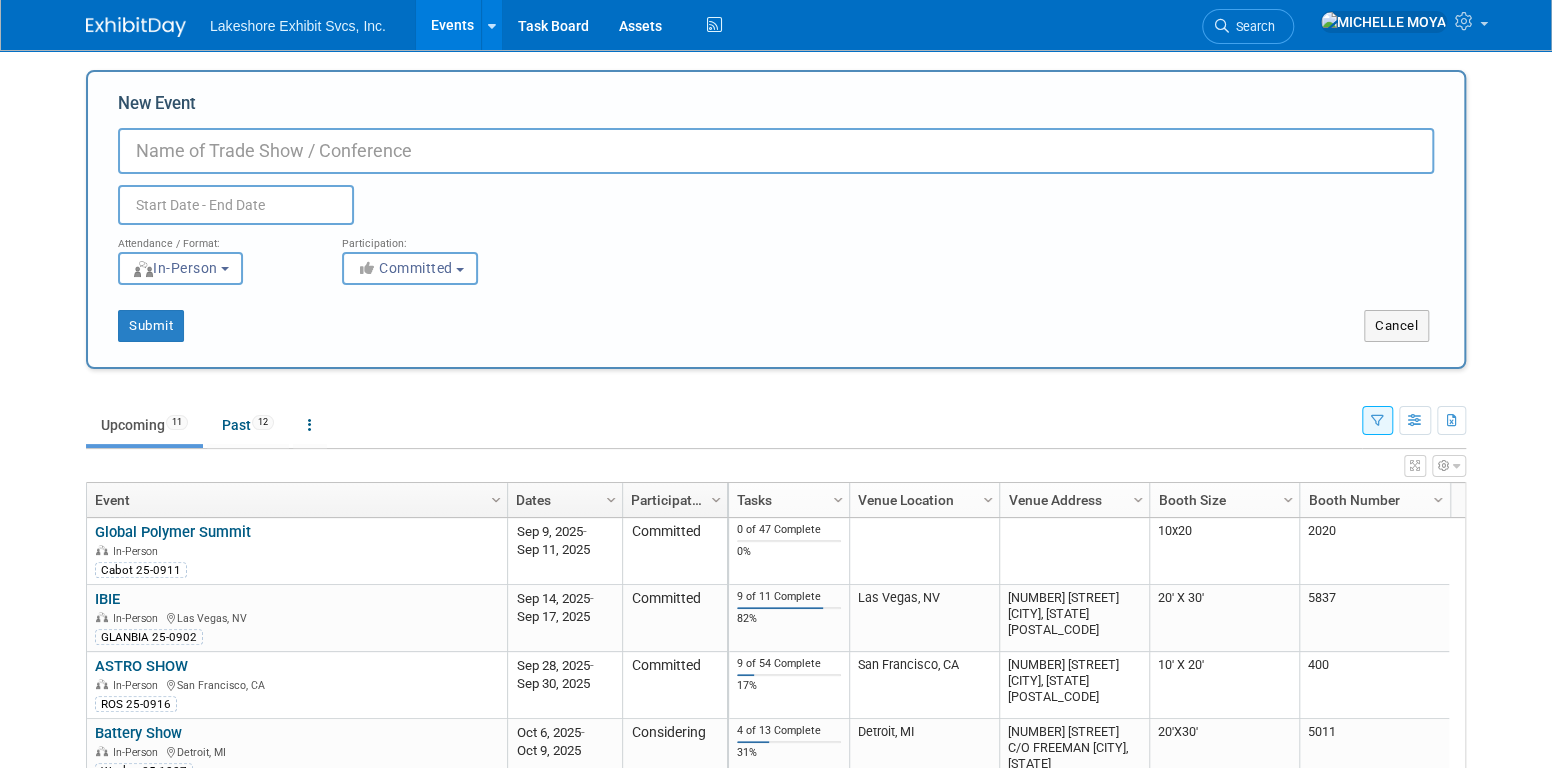 click on "New Event" at bounding box center [776, 151] 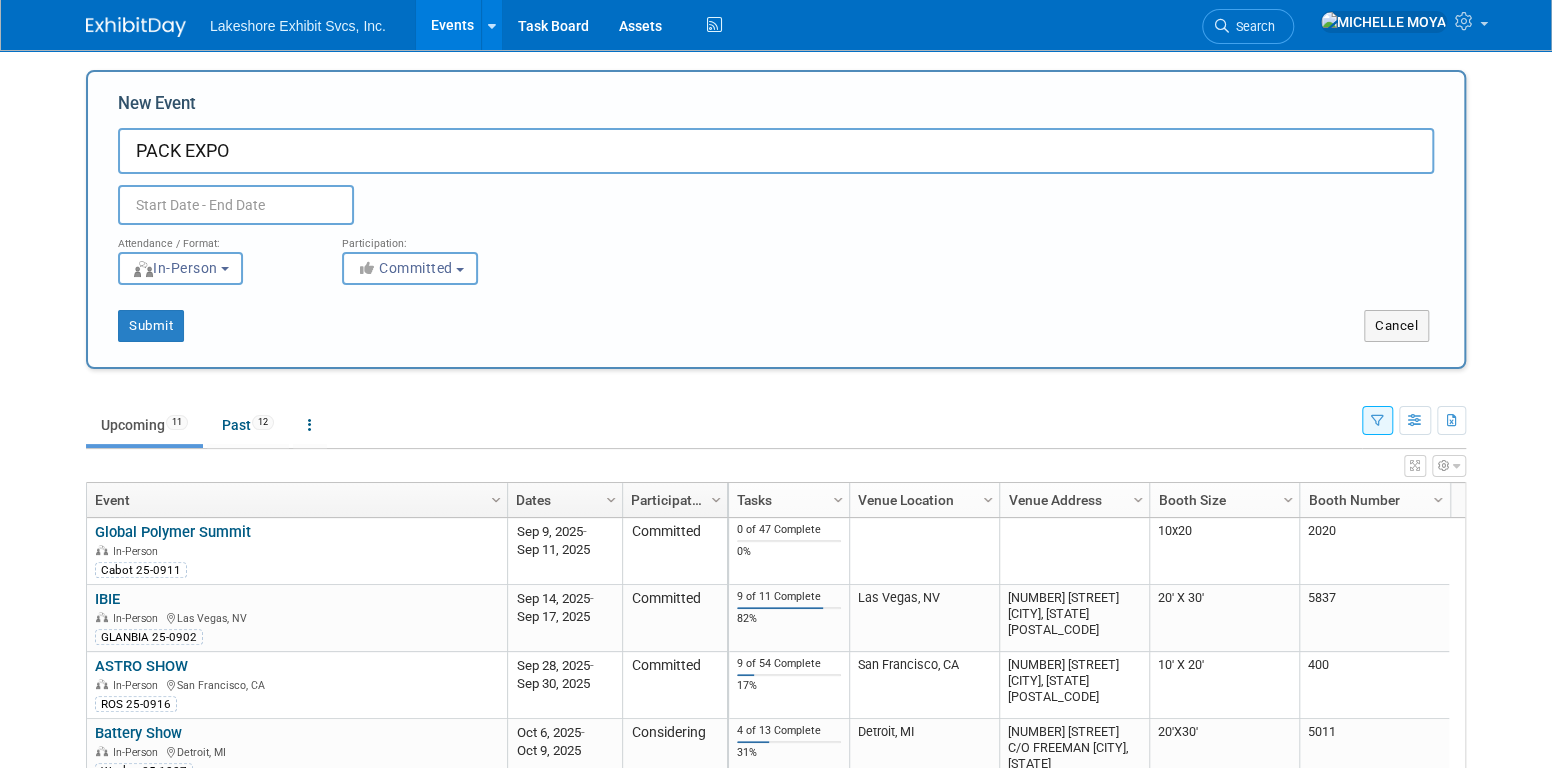 type on "PACK EXPO" 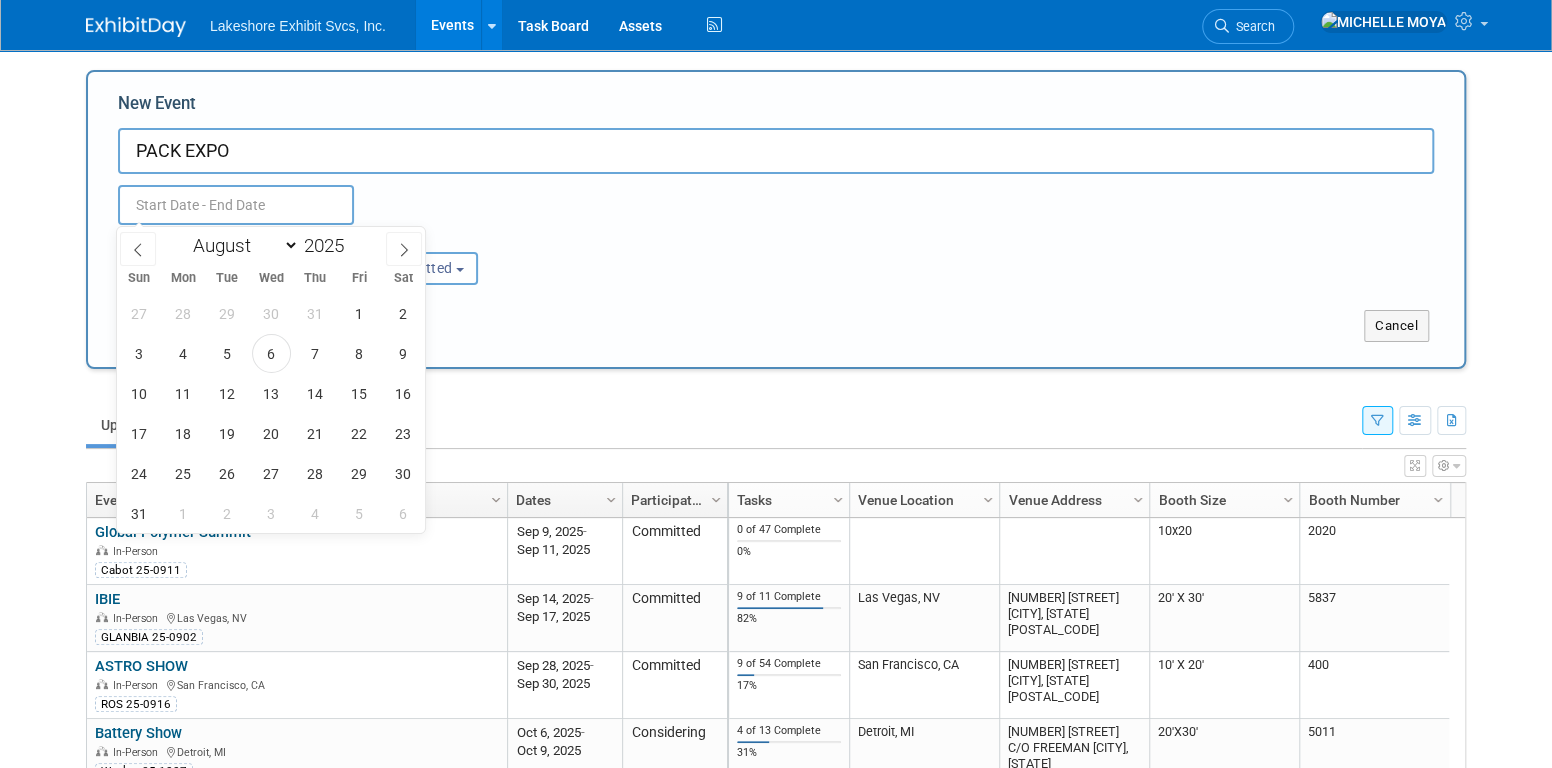 click at bounding box center [236, 205] 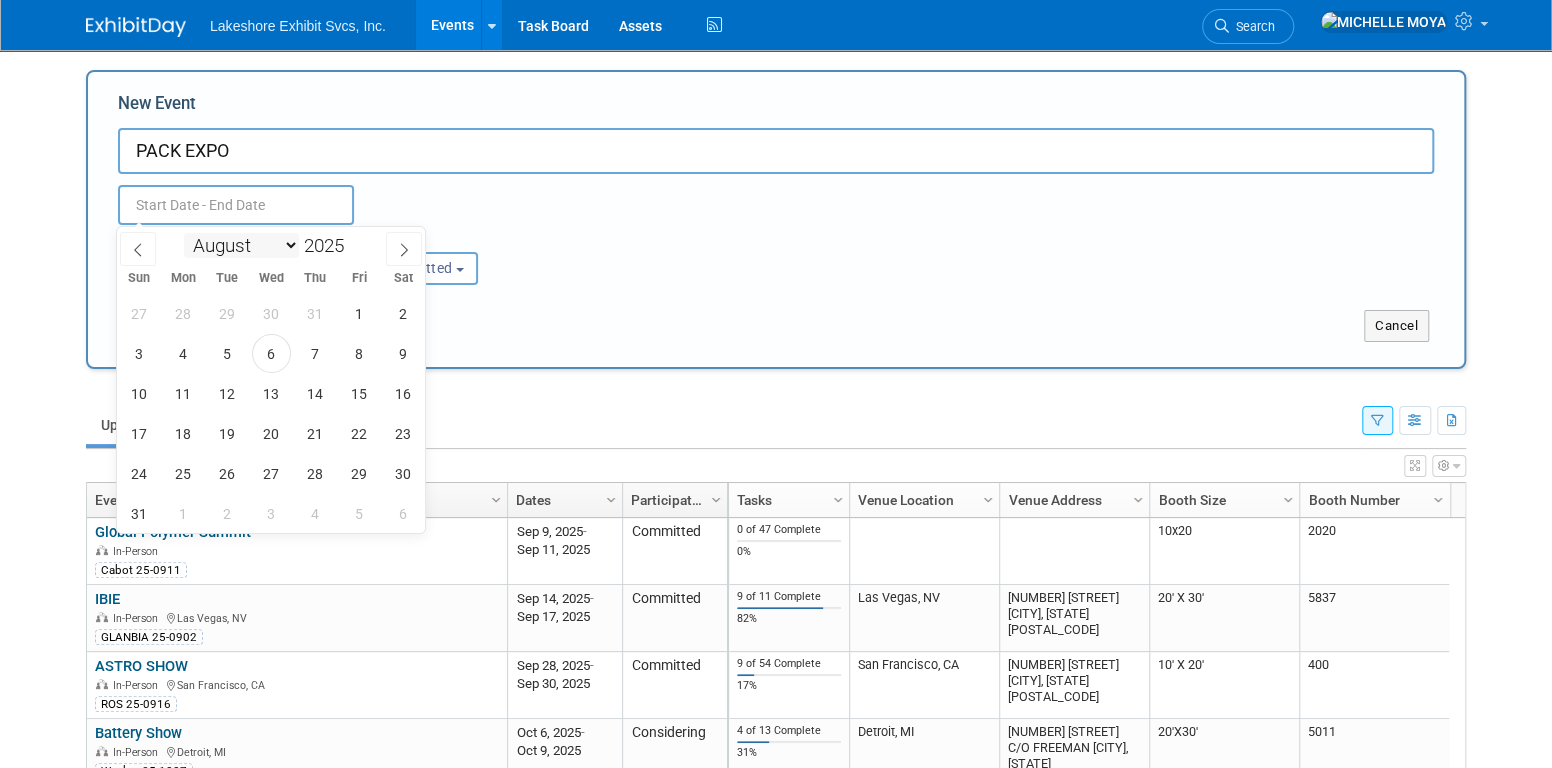 click on "January February March April May June July August September October November December" at bounding box center (241, 245) 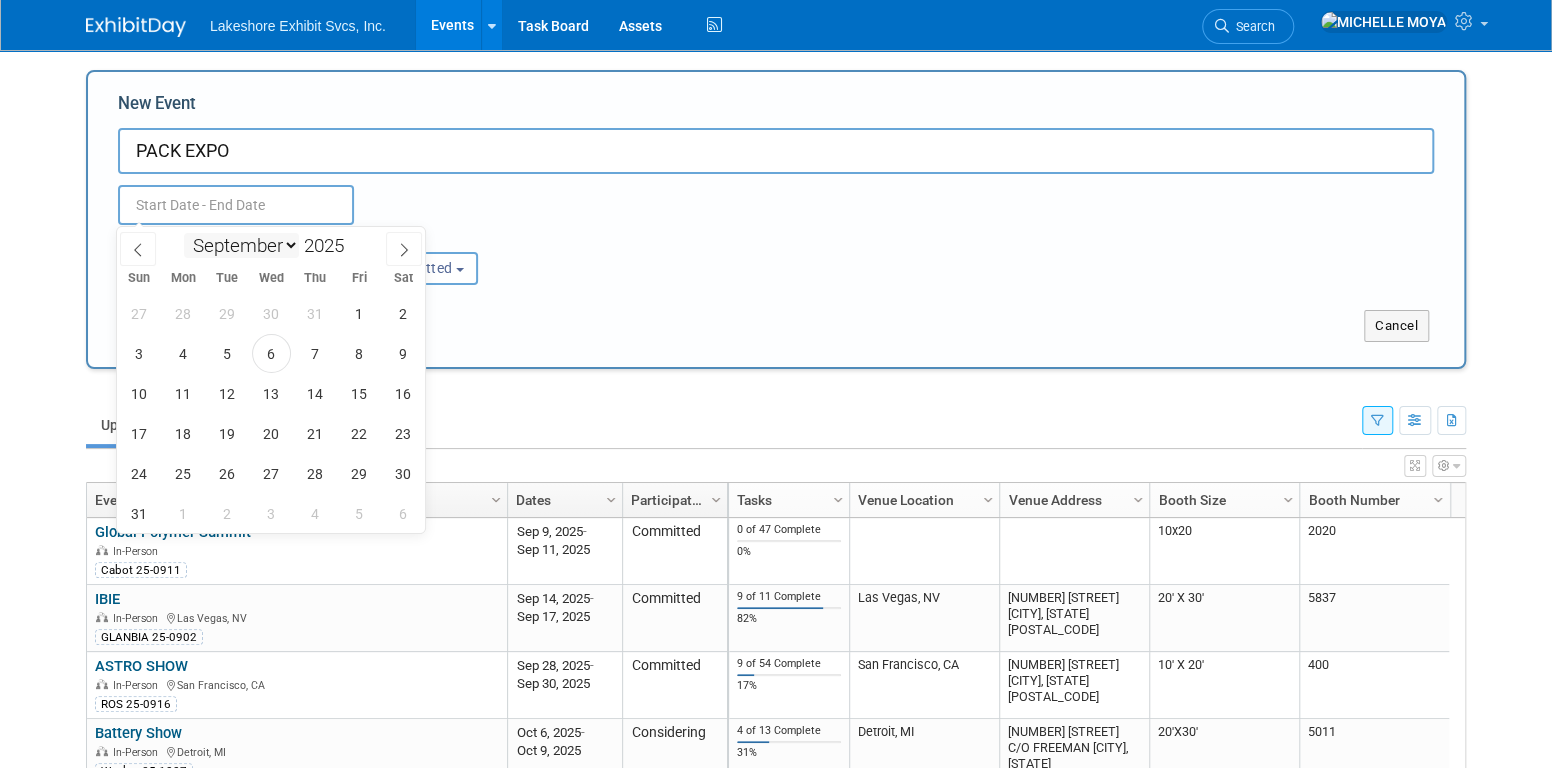 click on "January February March April May June July August September October November December" at bounding box center (241, 245) 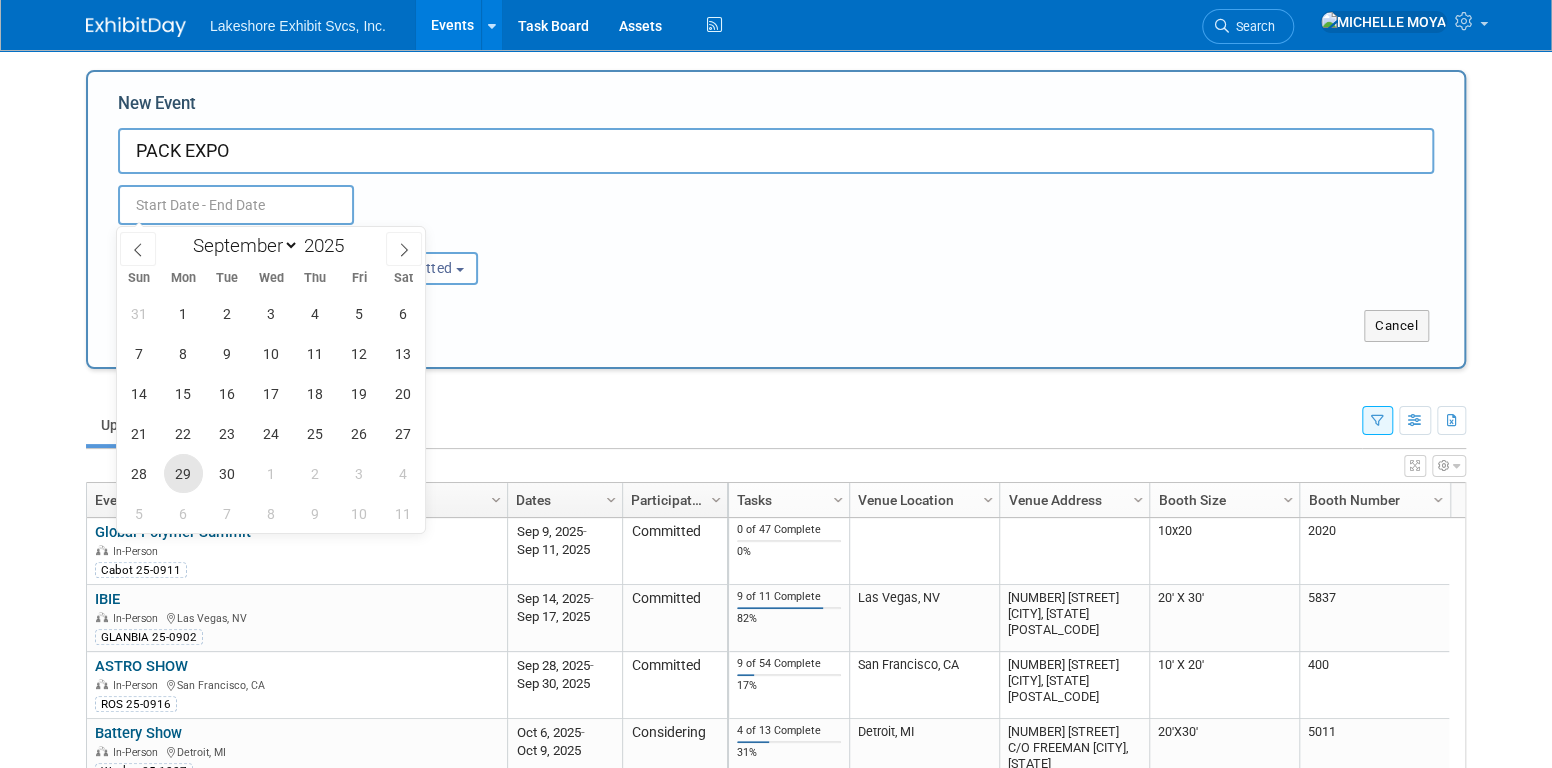 click on "29" at bounding box center (183, 473) 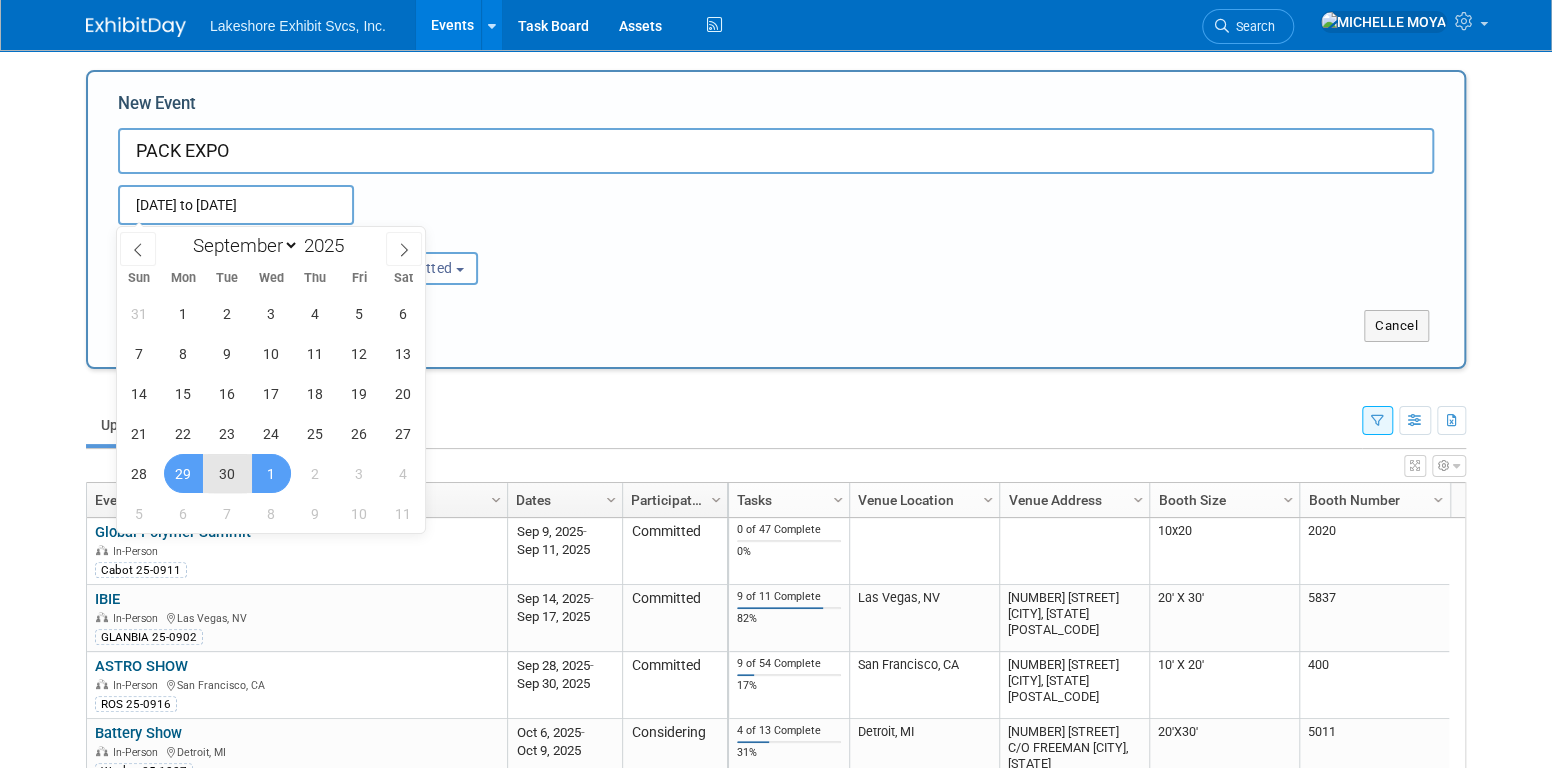 click on "1" at bounding box center [271, 473] 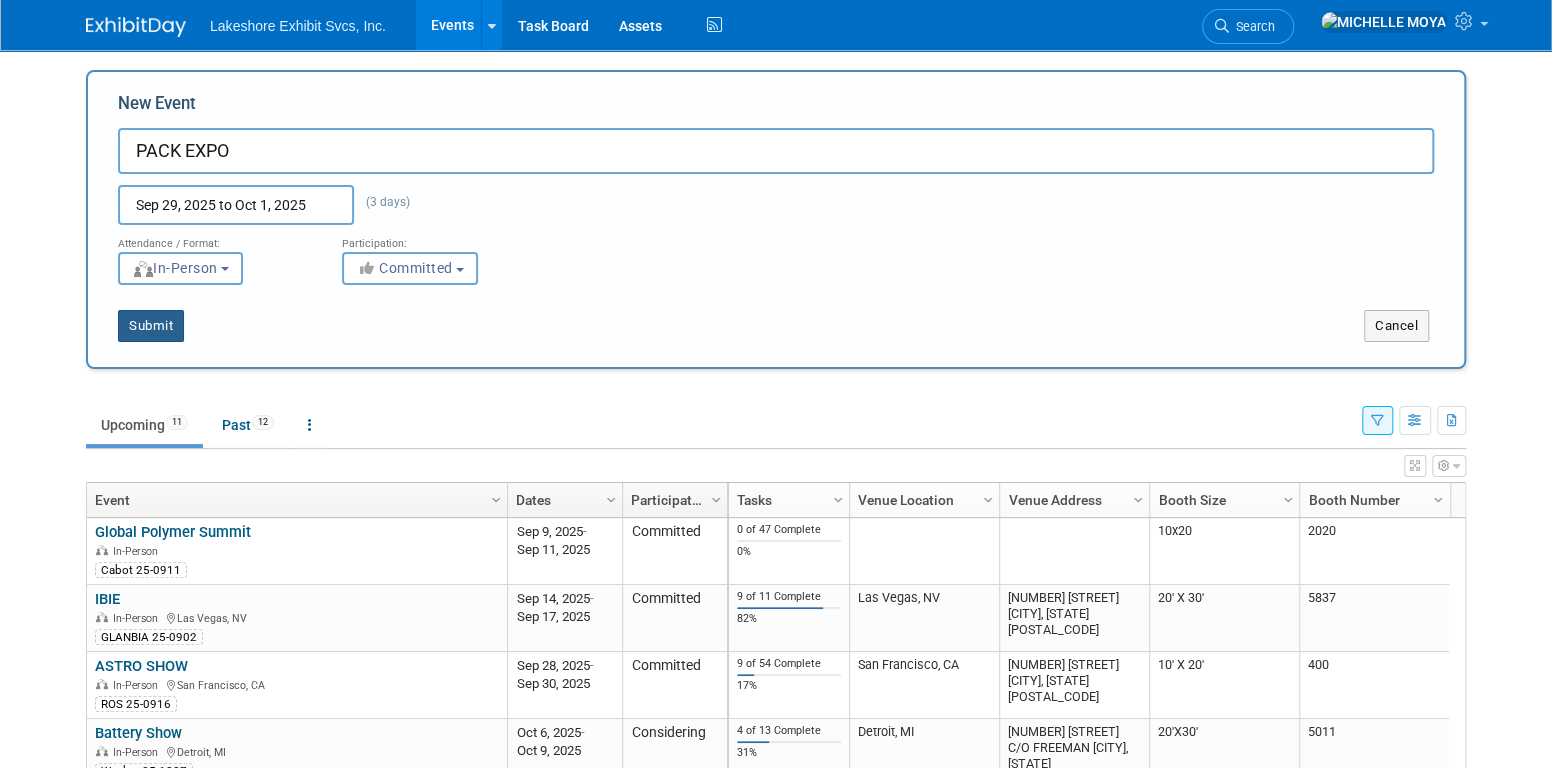 click on "Submit" at bounding box center [151, 326] 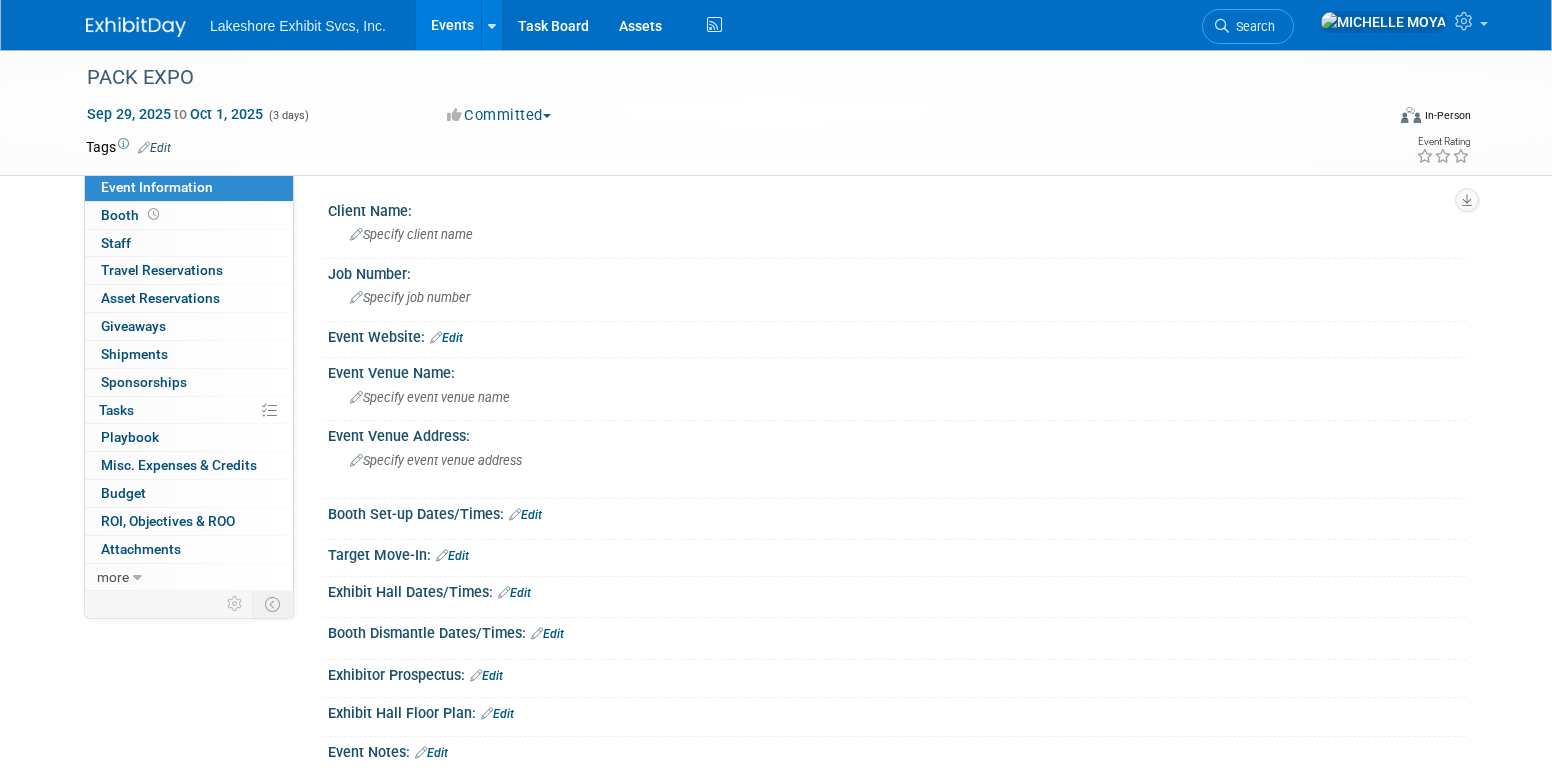 scroll, scrollTop: 0, scrollLeft: 0, axis: both 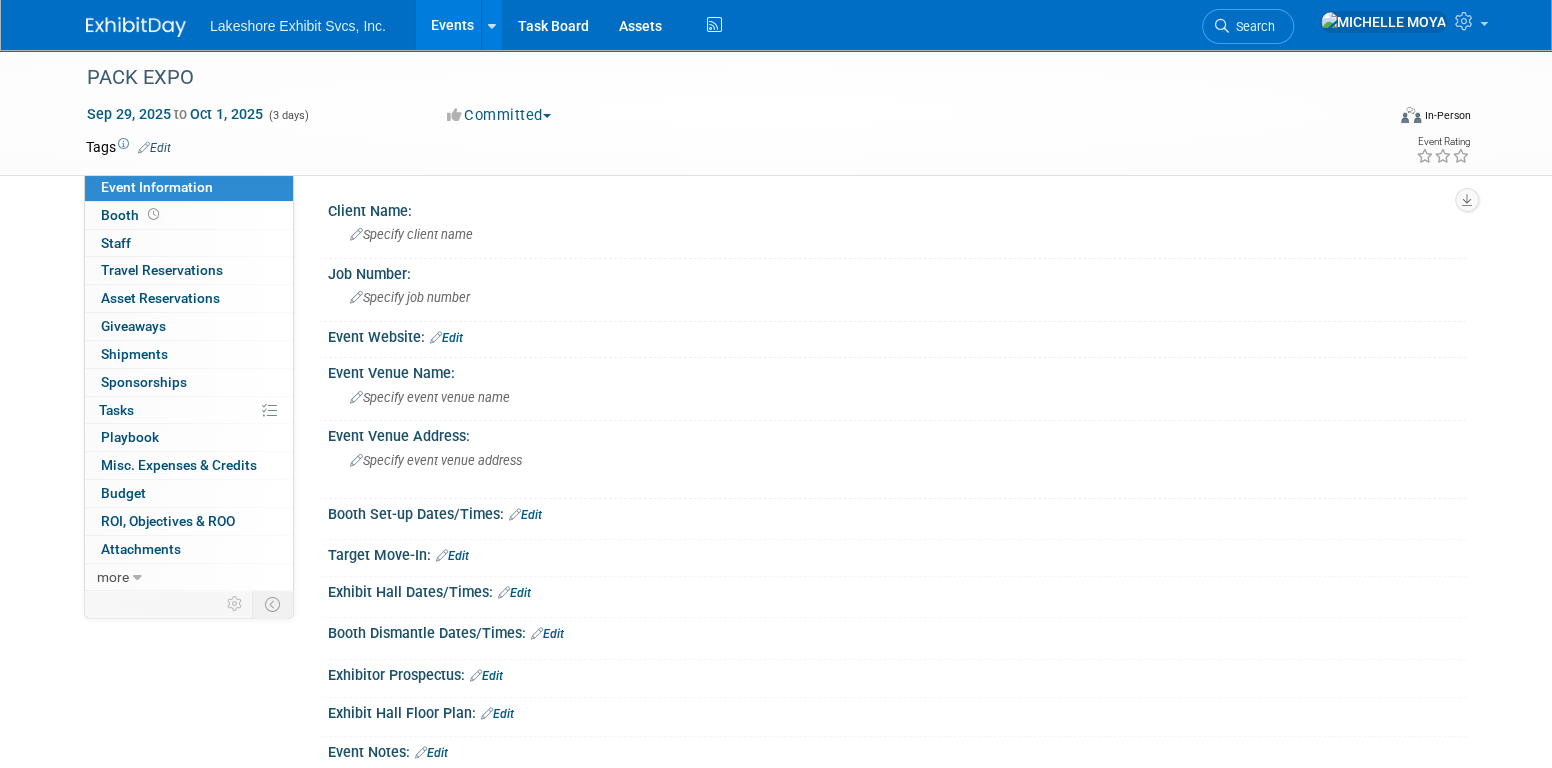 click on "Edit" at bounding box center [154, 148] 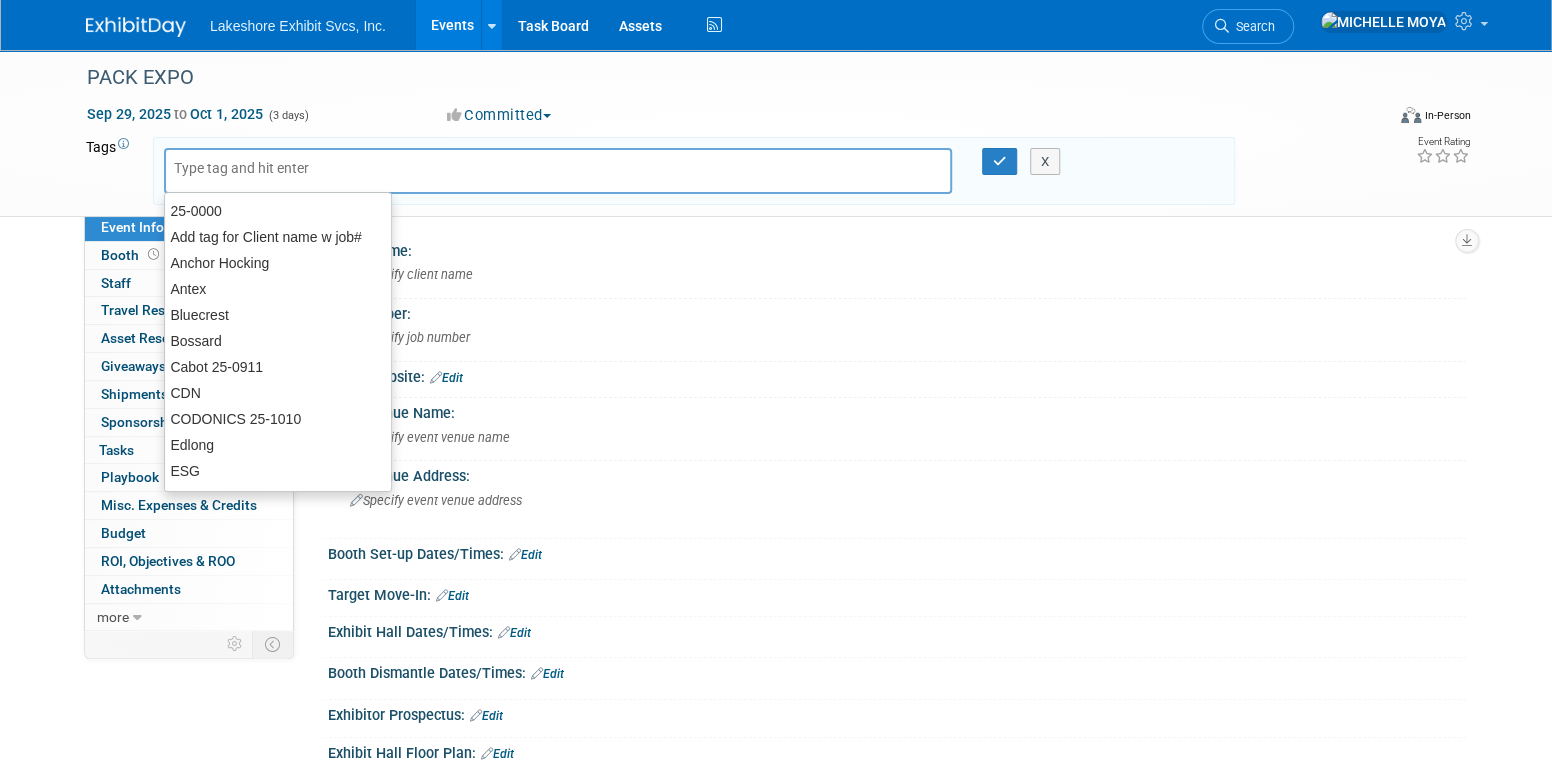 click at bounding box center [254, 168] 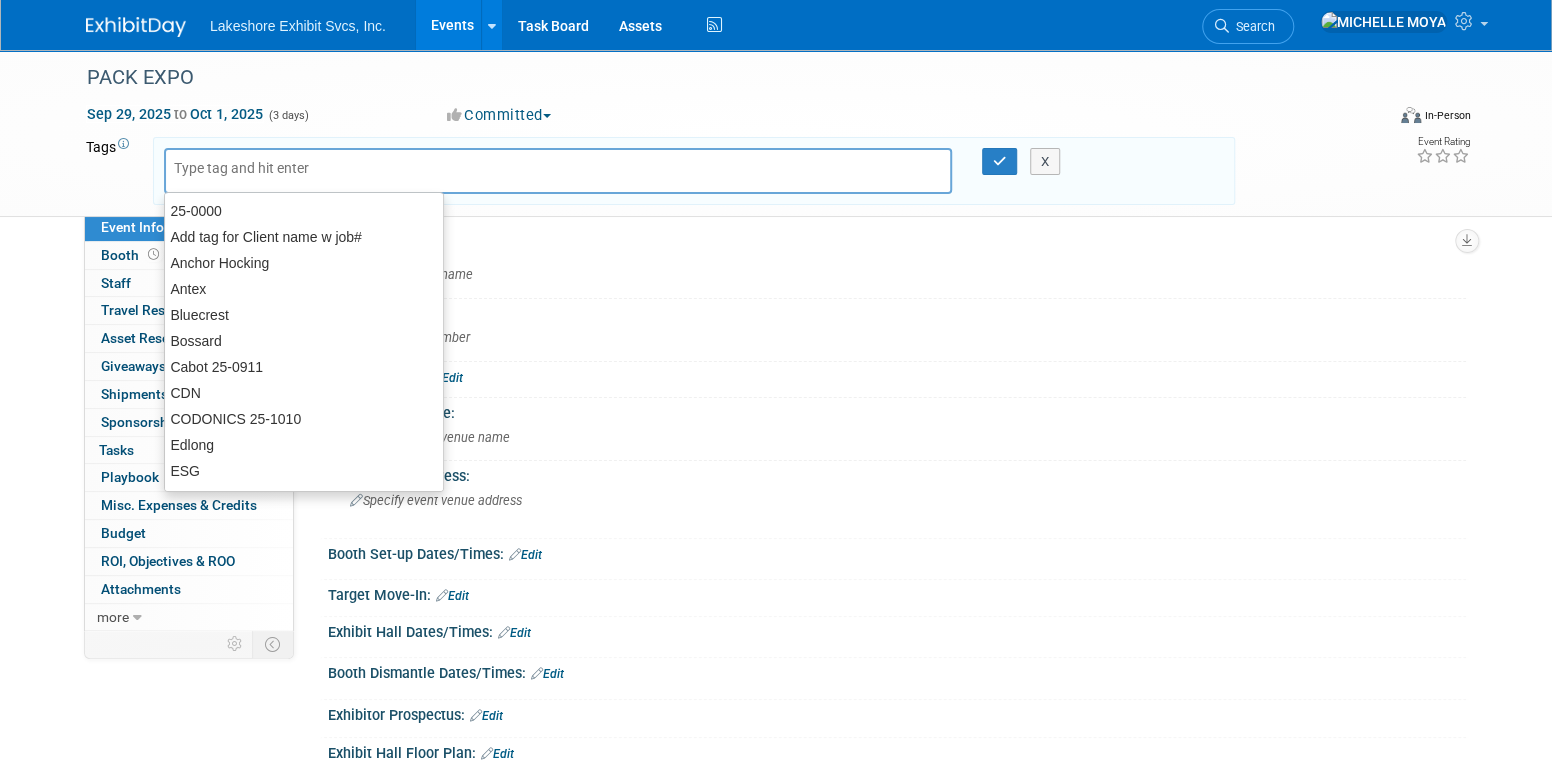 type on "p" 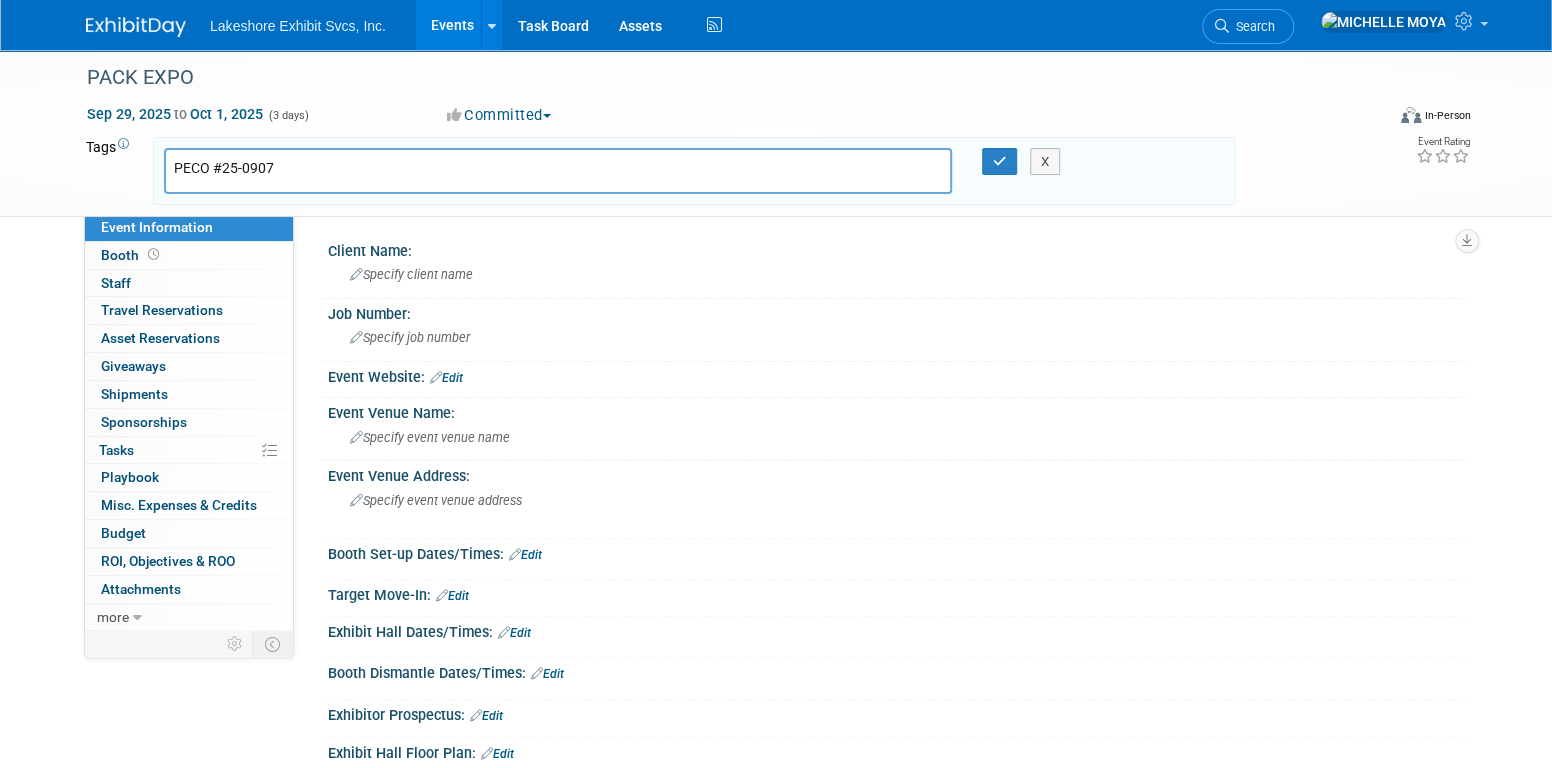 type on "PECO #25-0907" 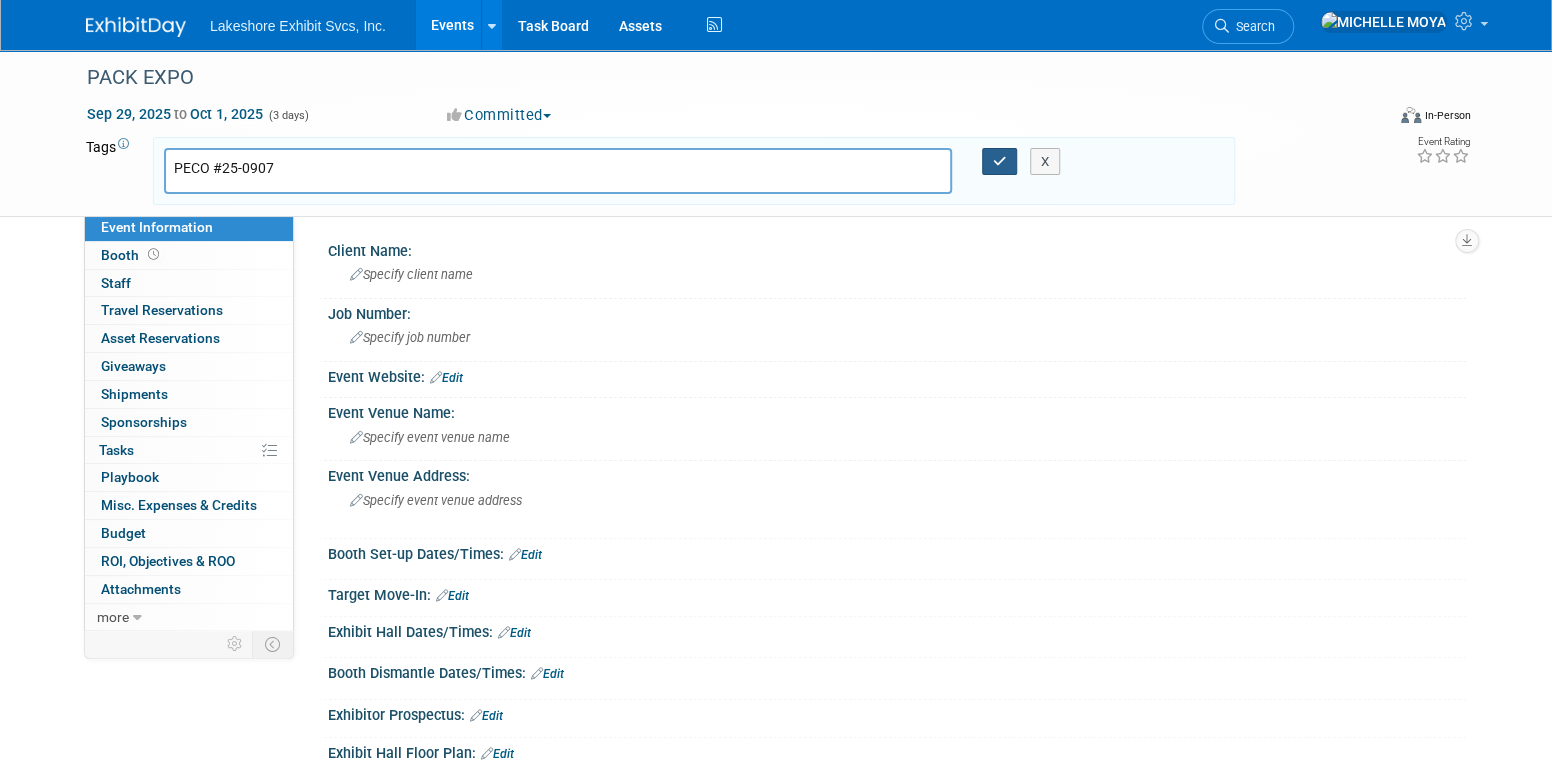 click on "PECO #25-0907
X" at bounding box center (694, 171) 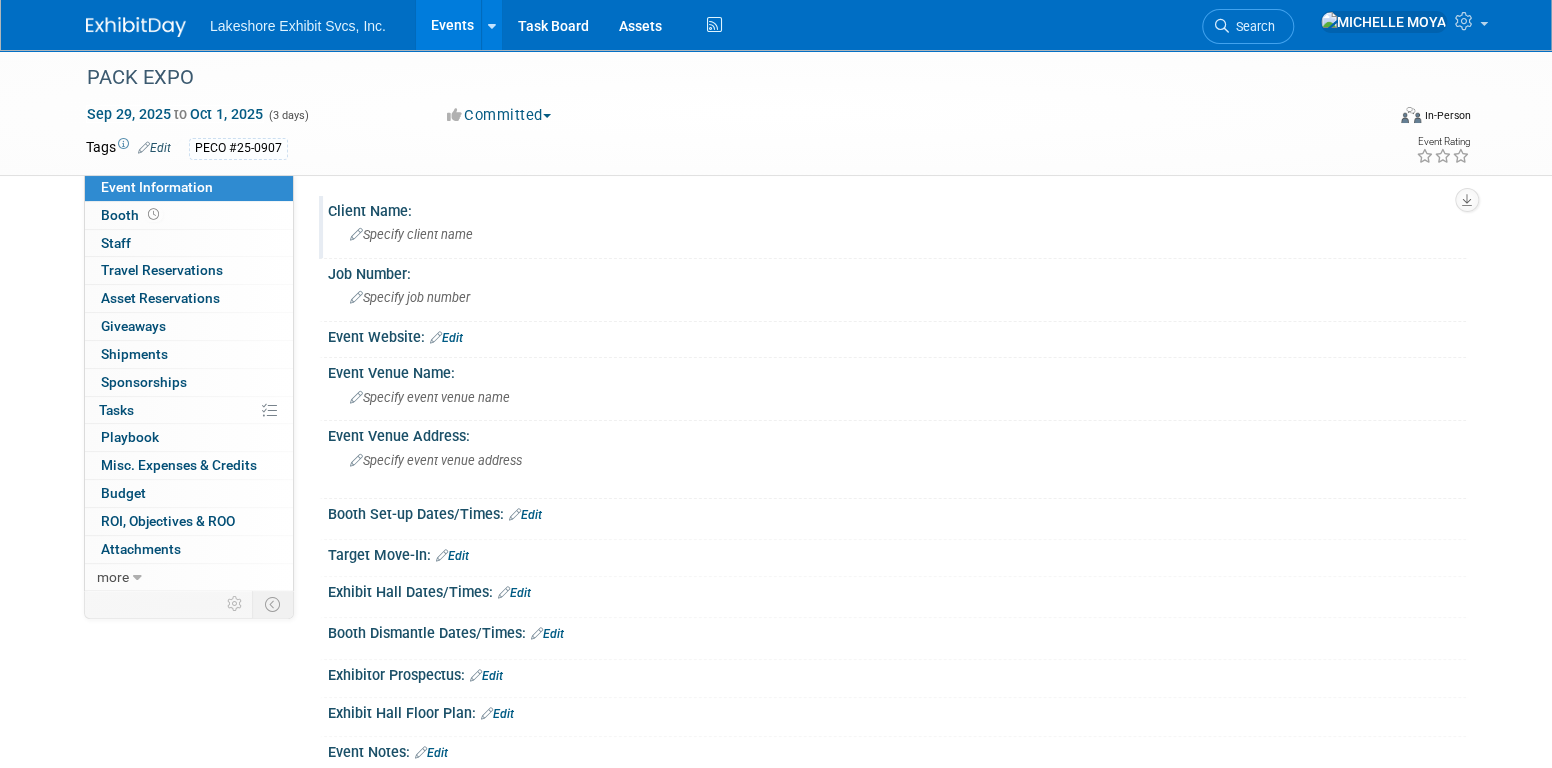 click on "Specify client name" at bounding box center (411, 234) 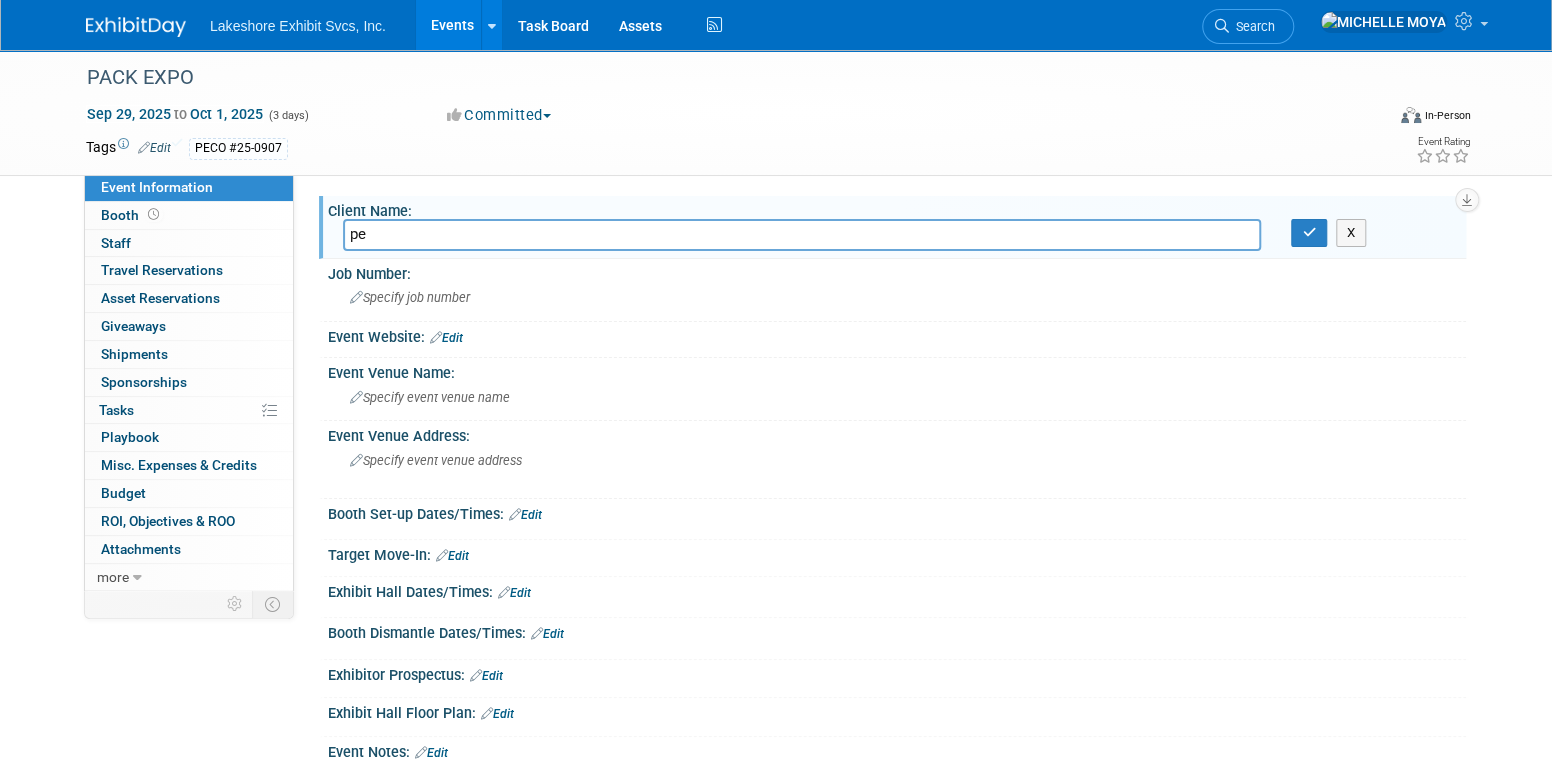 type on "p" 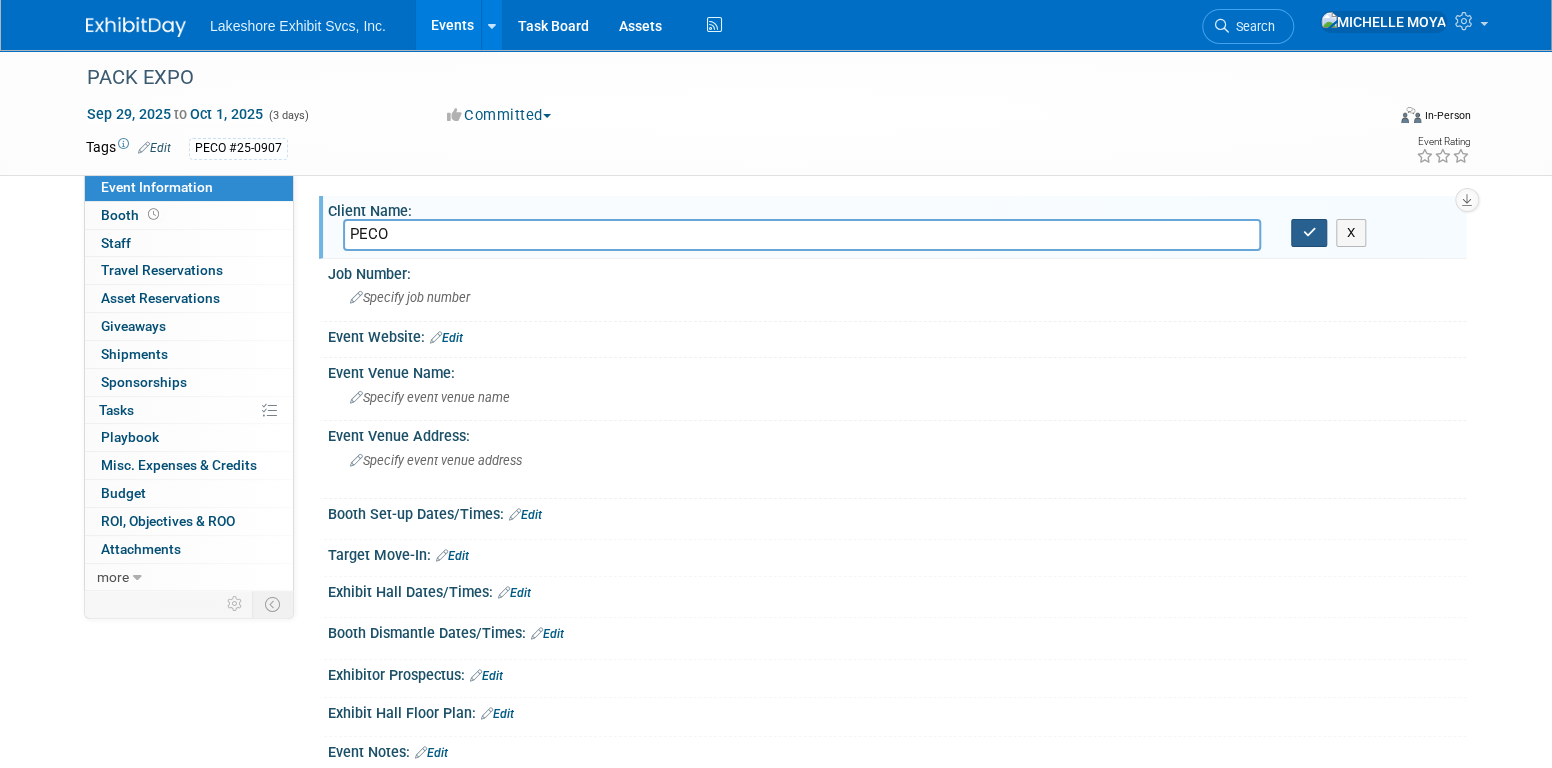 type on "PECO" 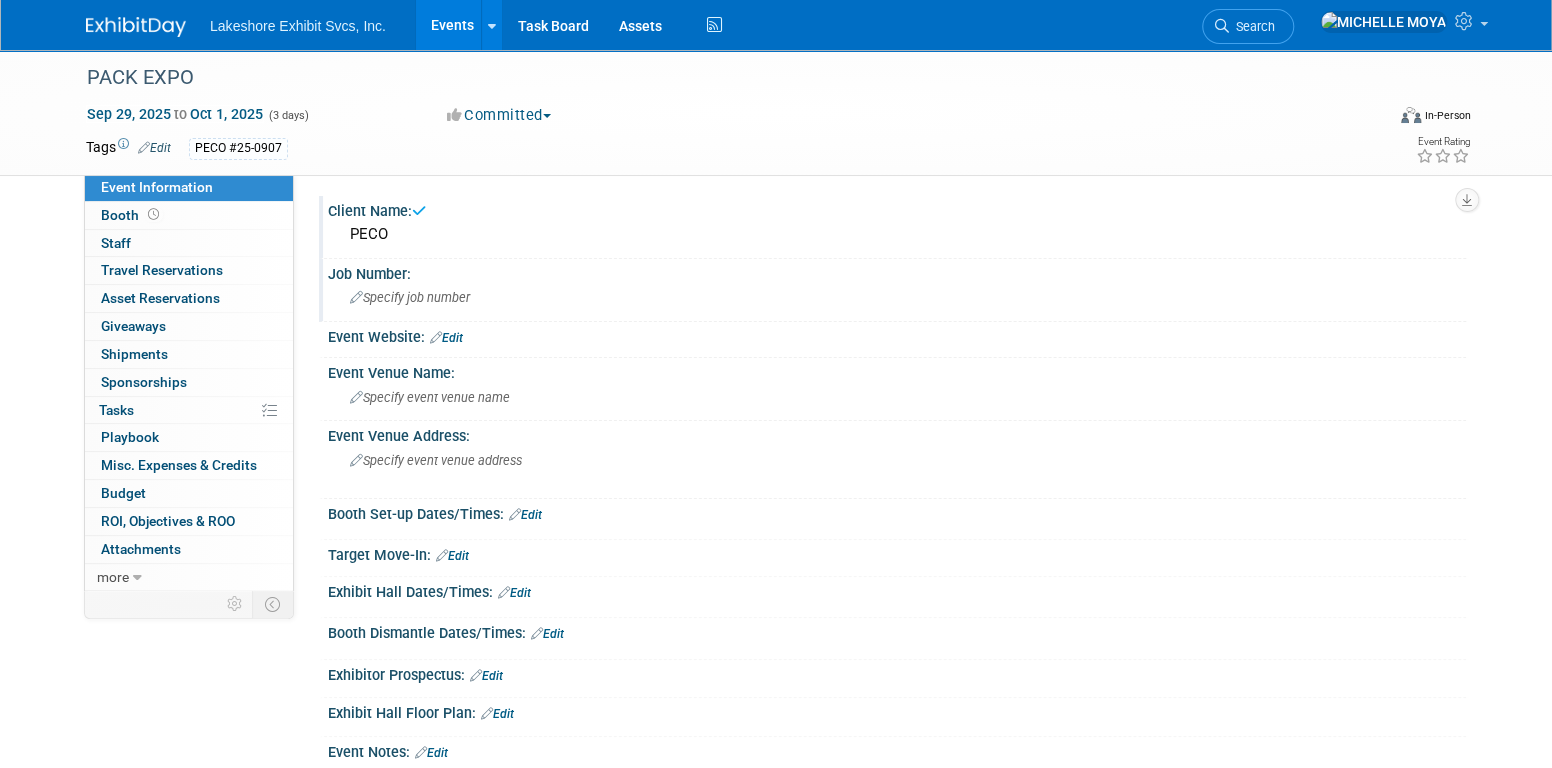 click on "Specify job number" at bounding box center [897, 297] 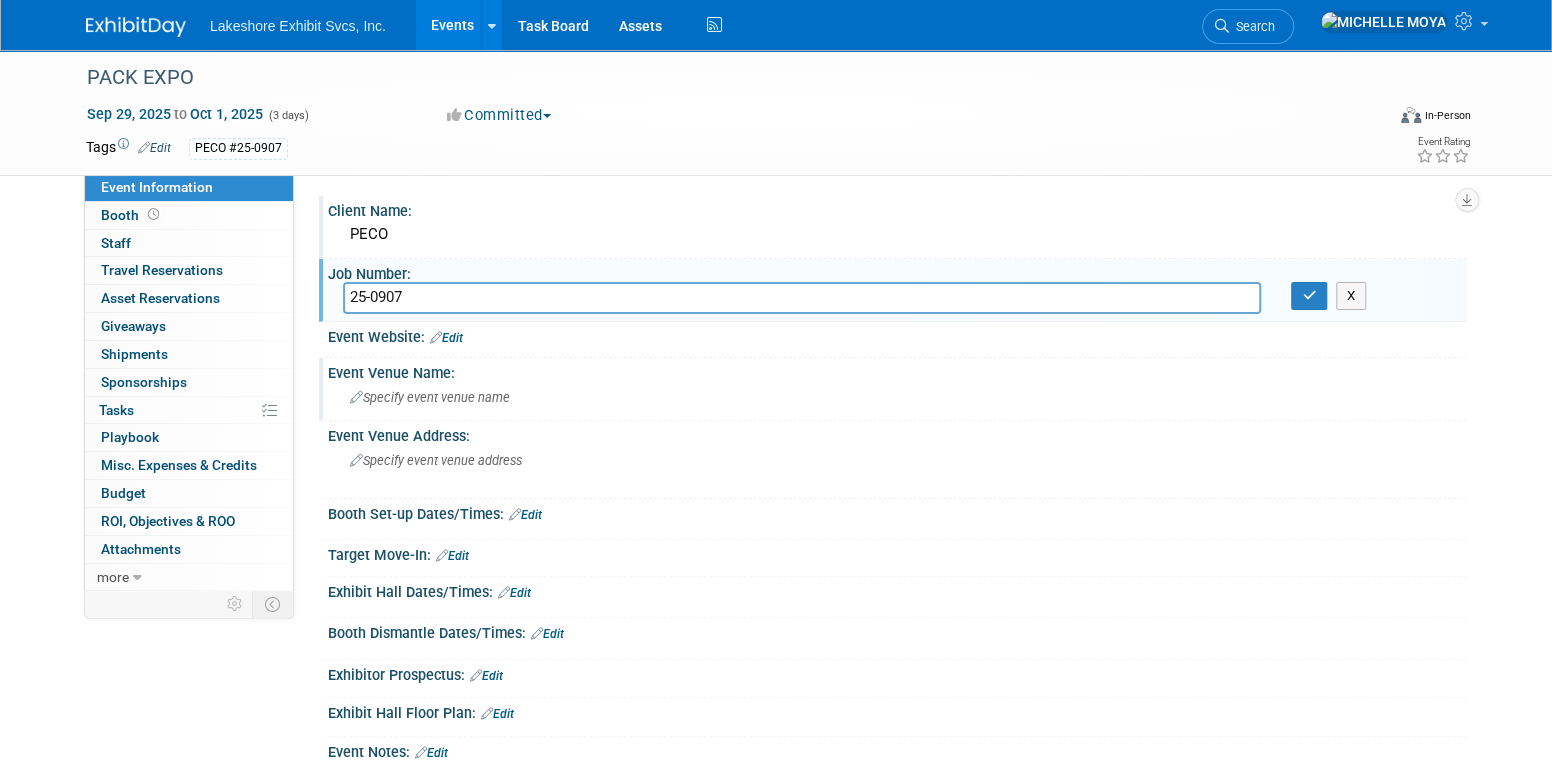 type on "25-0907" 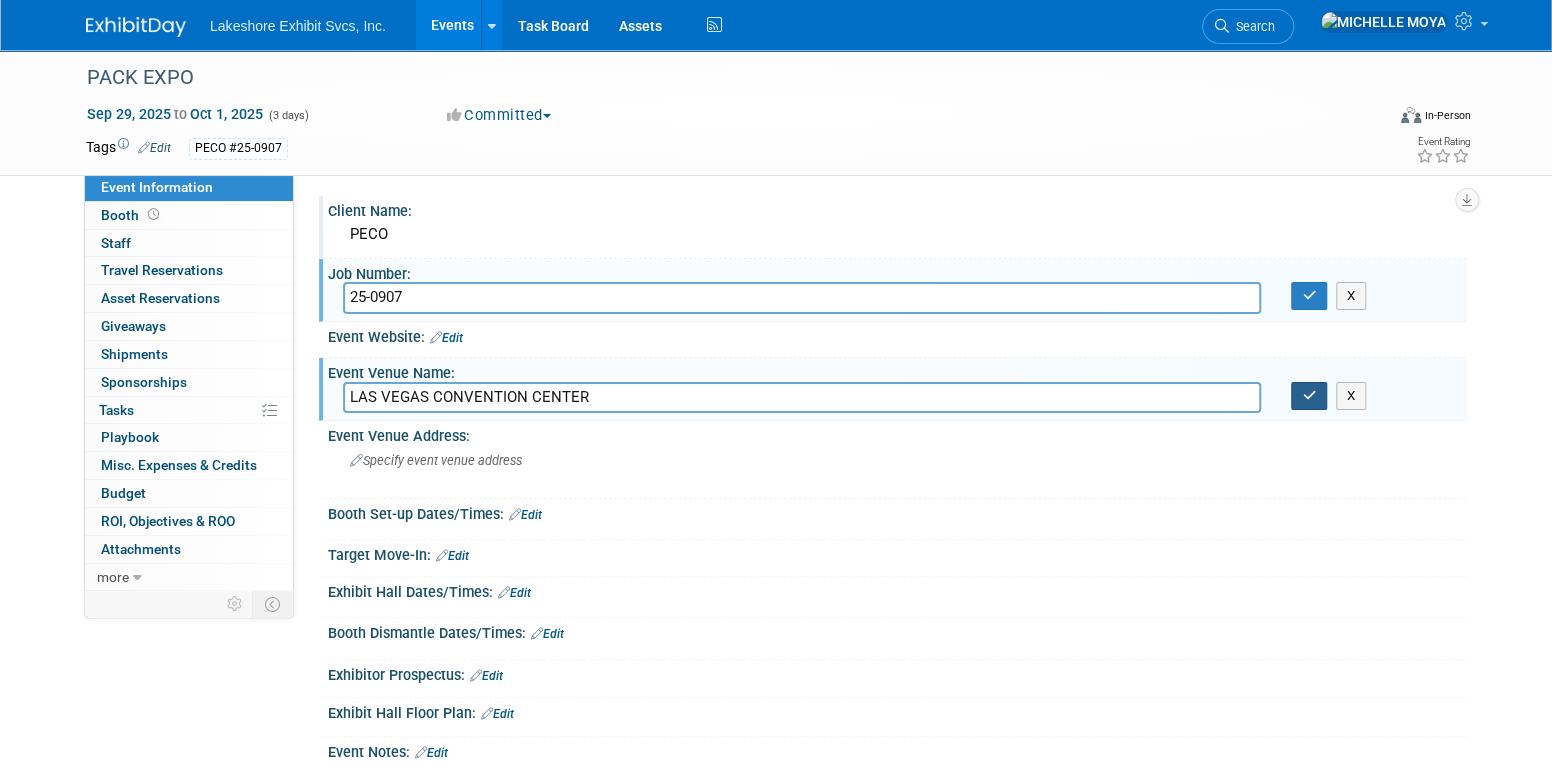 type on "LAS VEGAS CONVENTION CENTER" 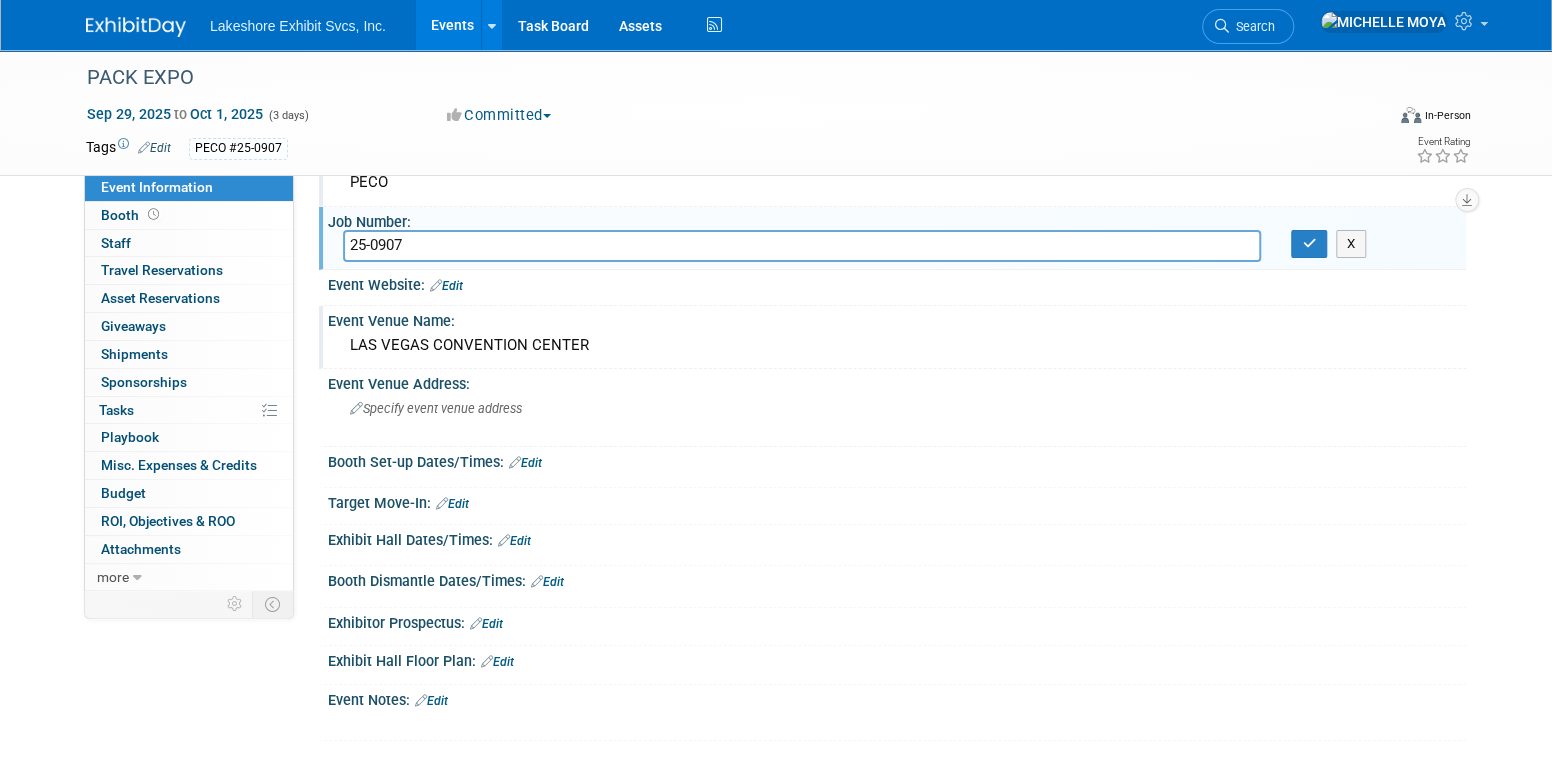 scroll, scrollTop: 0, scrollLeft: 0, axis: both 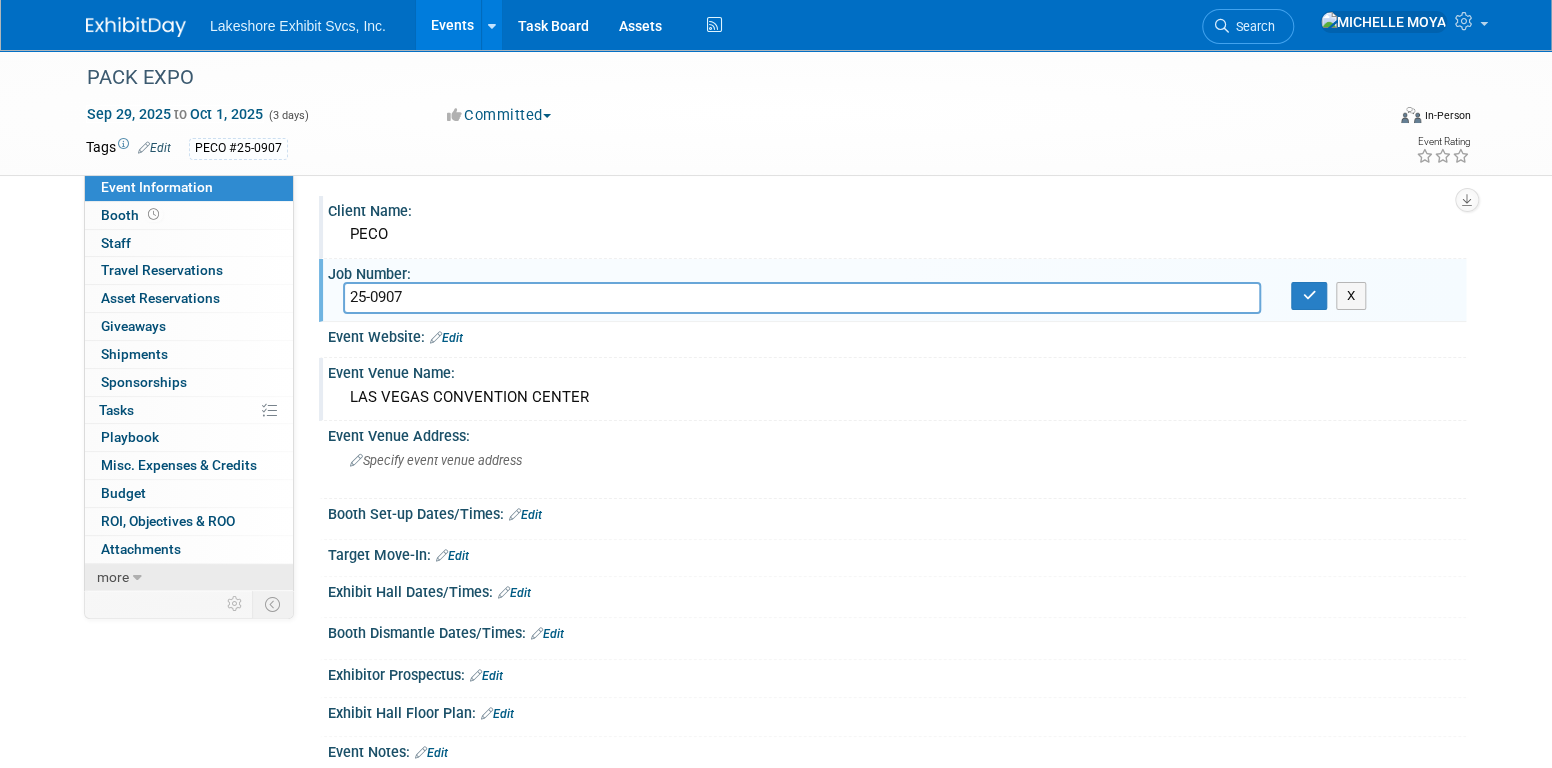 click on "more" at bounding box center [189, 577] 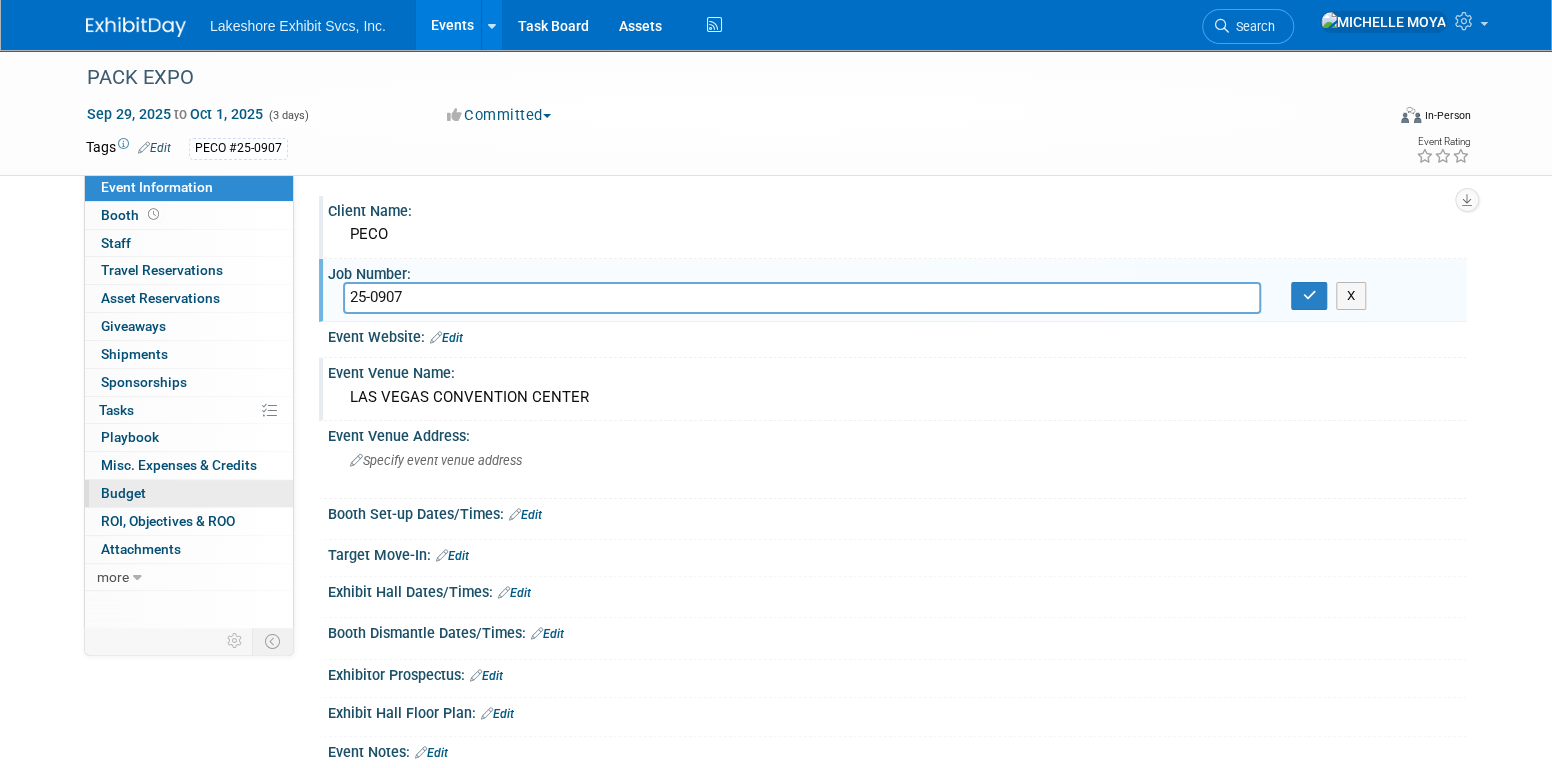 scroll, scrollTop: 10, scrollLeft: 0, axis: vertical 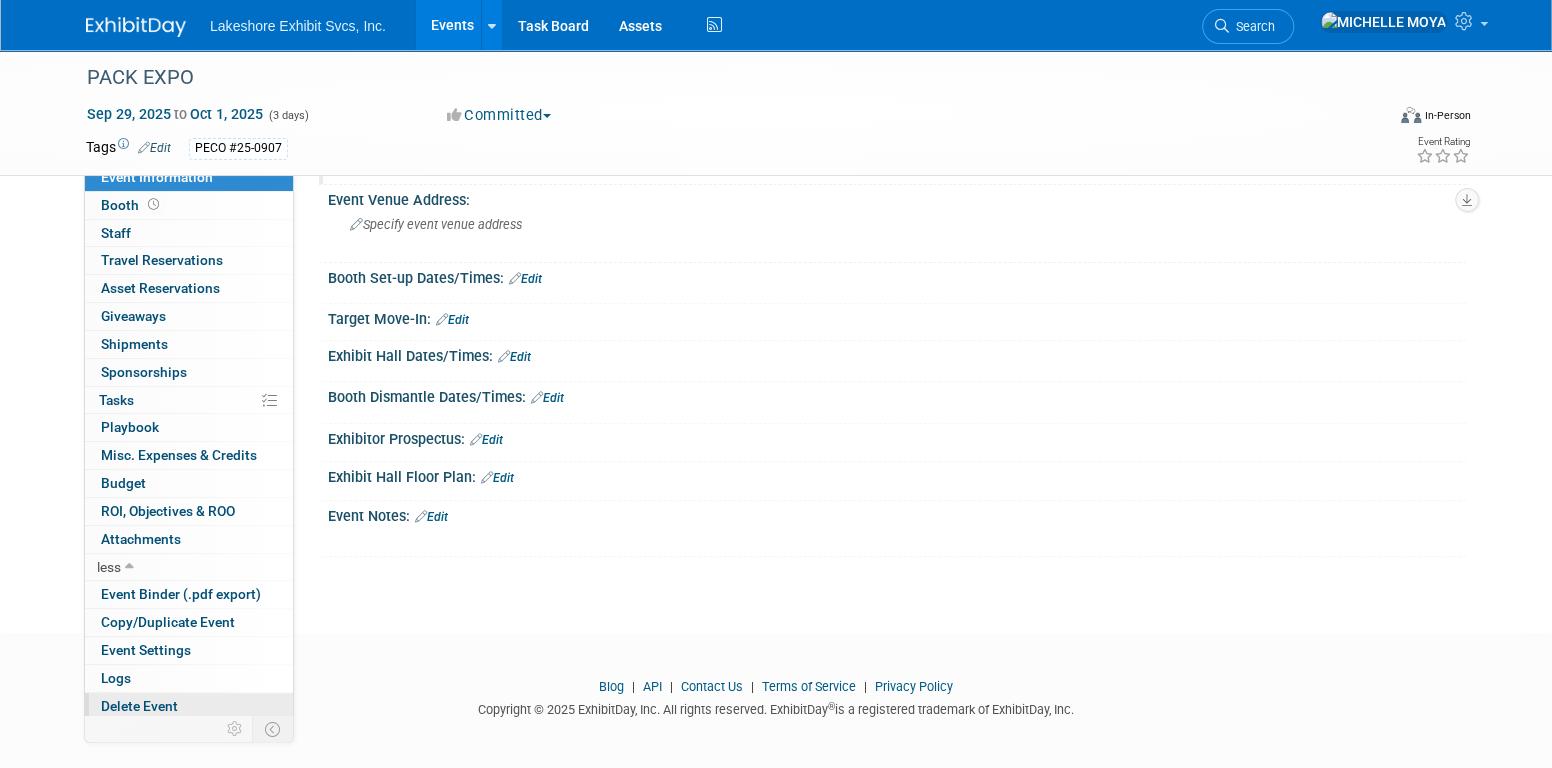 click on "Delete Event" at bounding box center [139, 706] 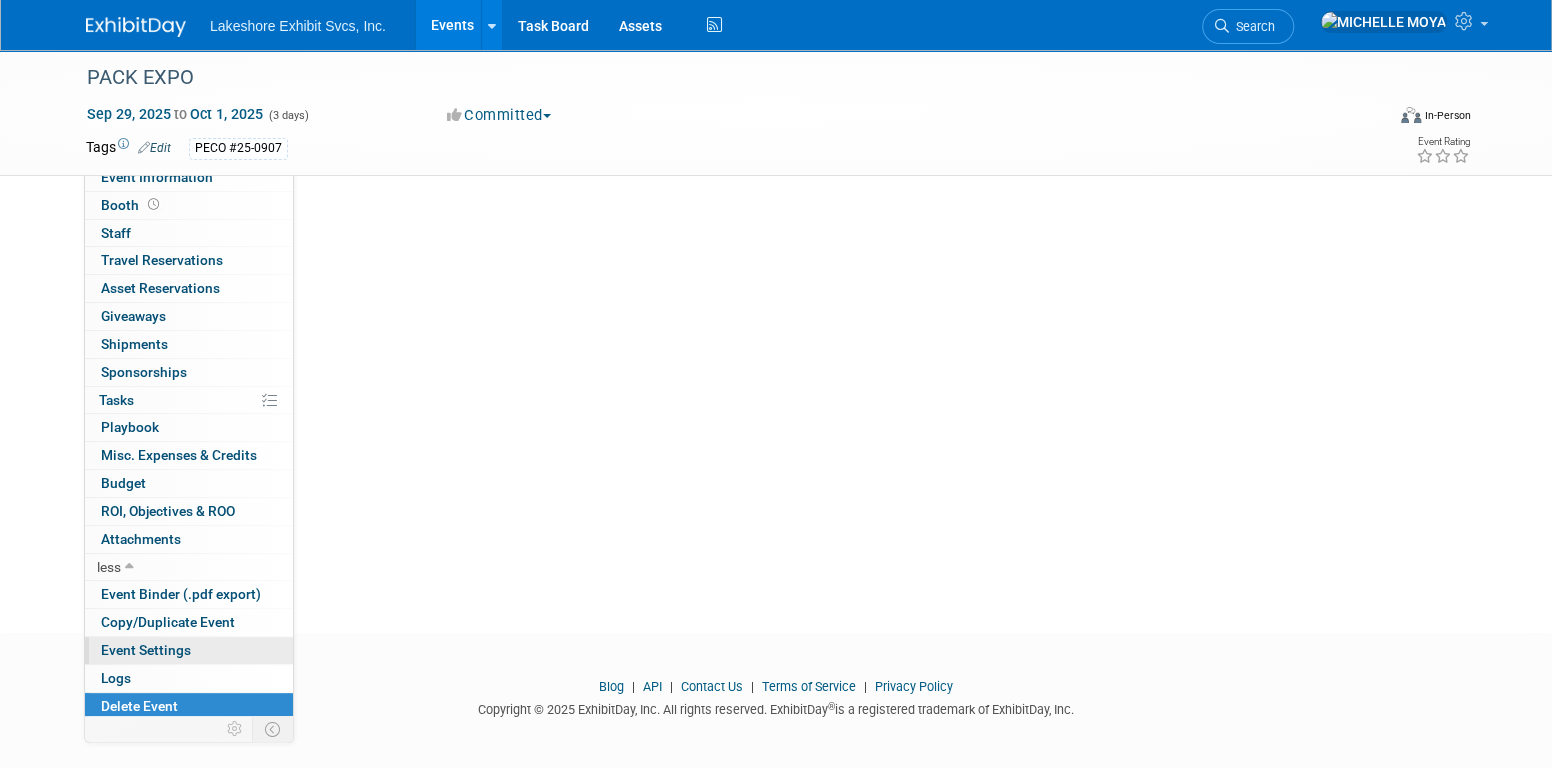scroll, scrollTop: 0, scrollLeft: 0, axis: both 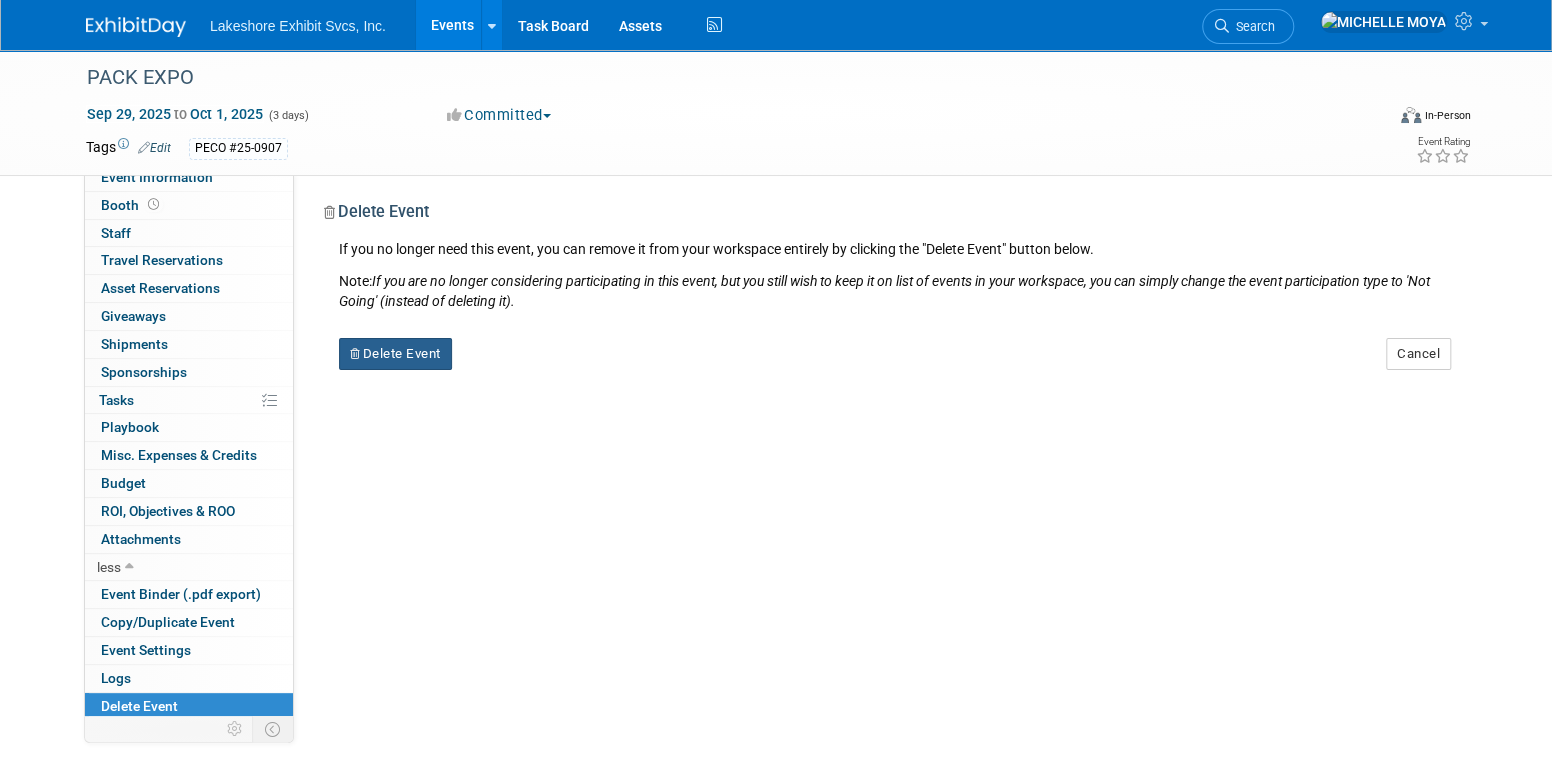 click on "Delete Event" at bounding box center [395, 354] 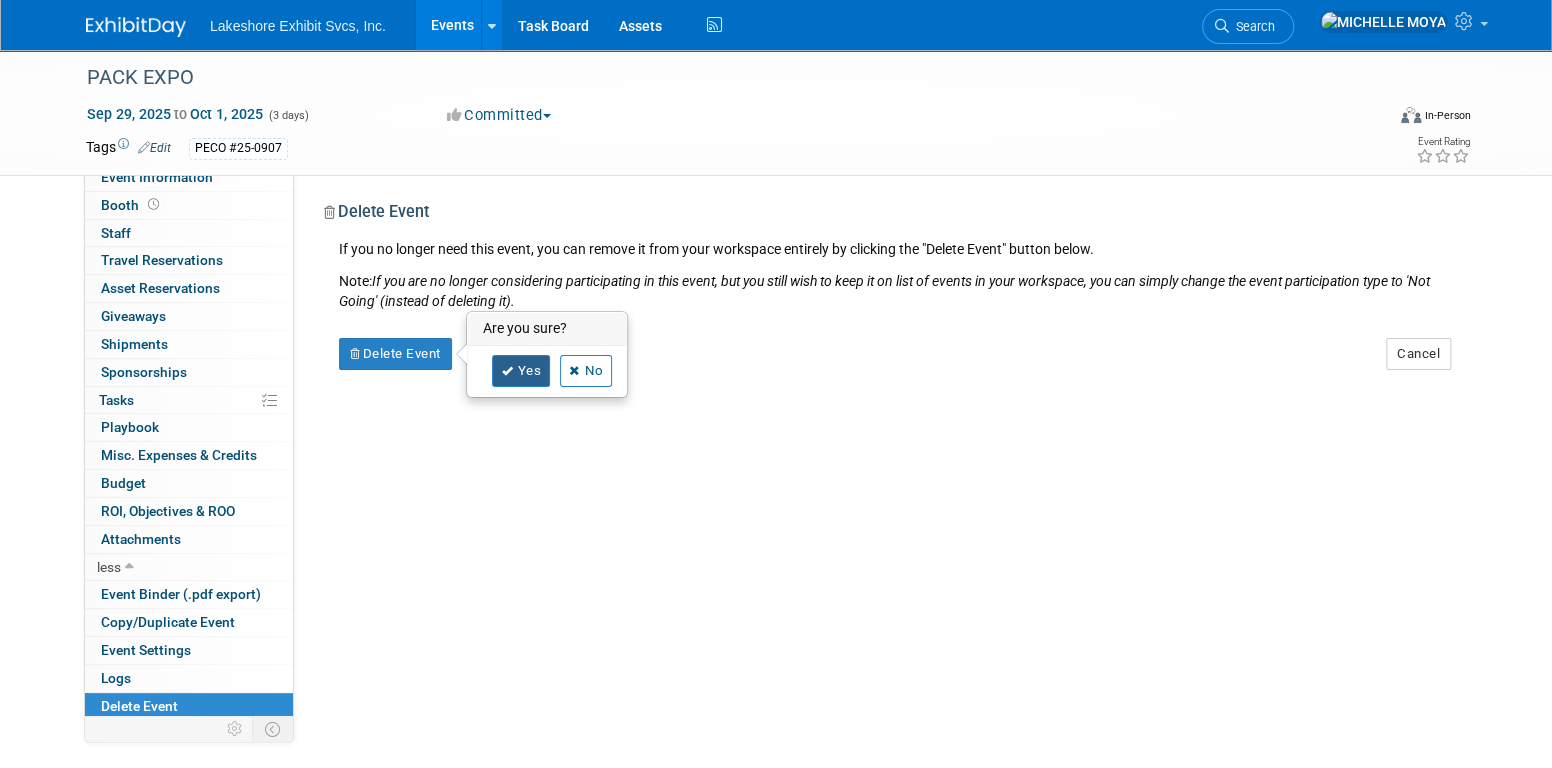 click on "Yes" at bounding box center [521, 371] 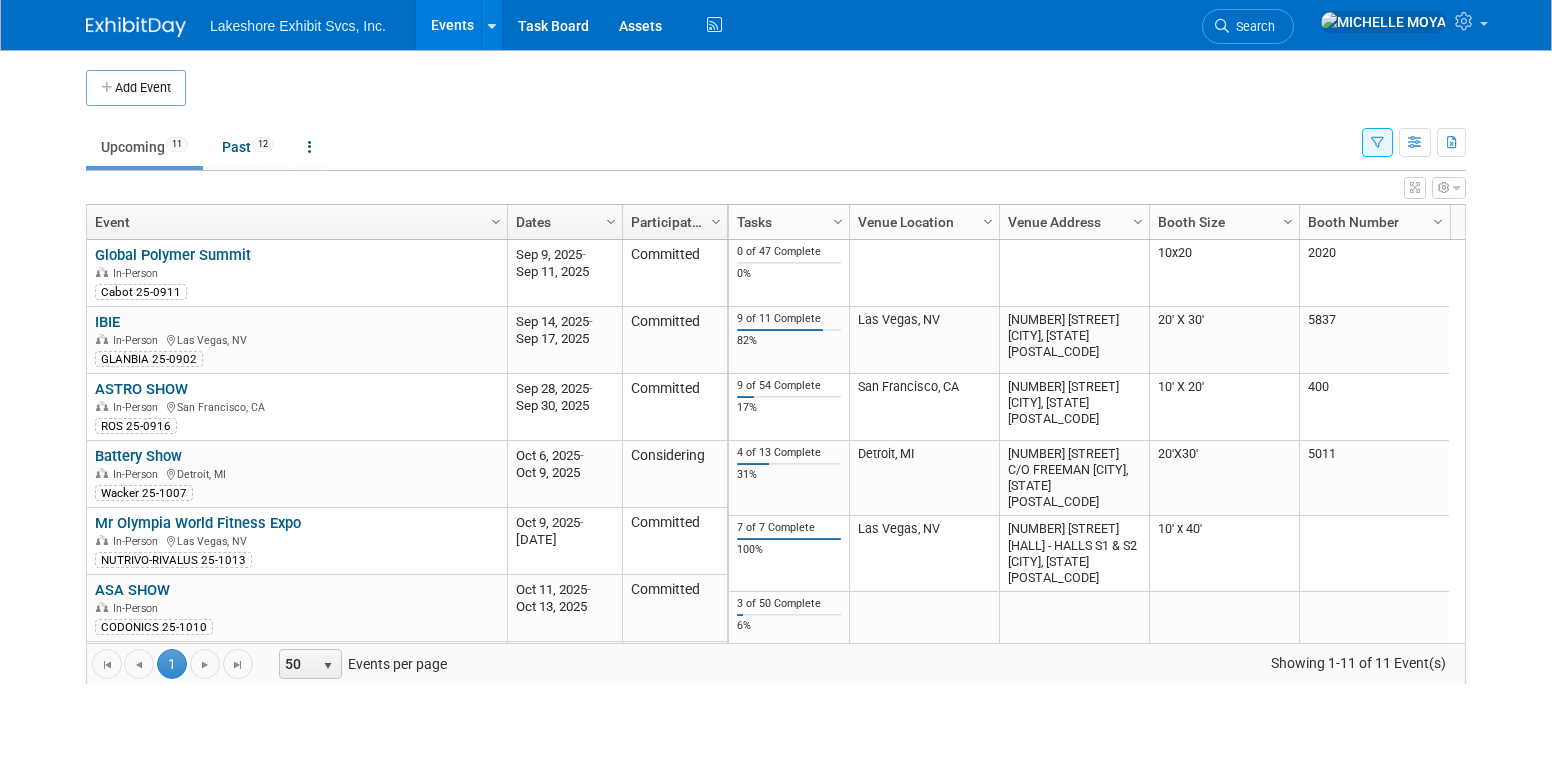 scroll, scrollTop: 0, scrollLeft: 0, axis: both 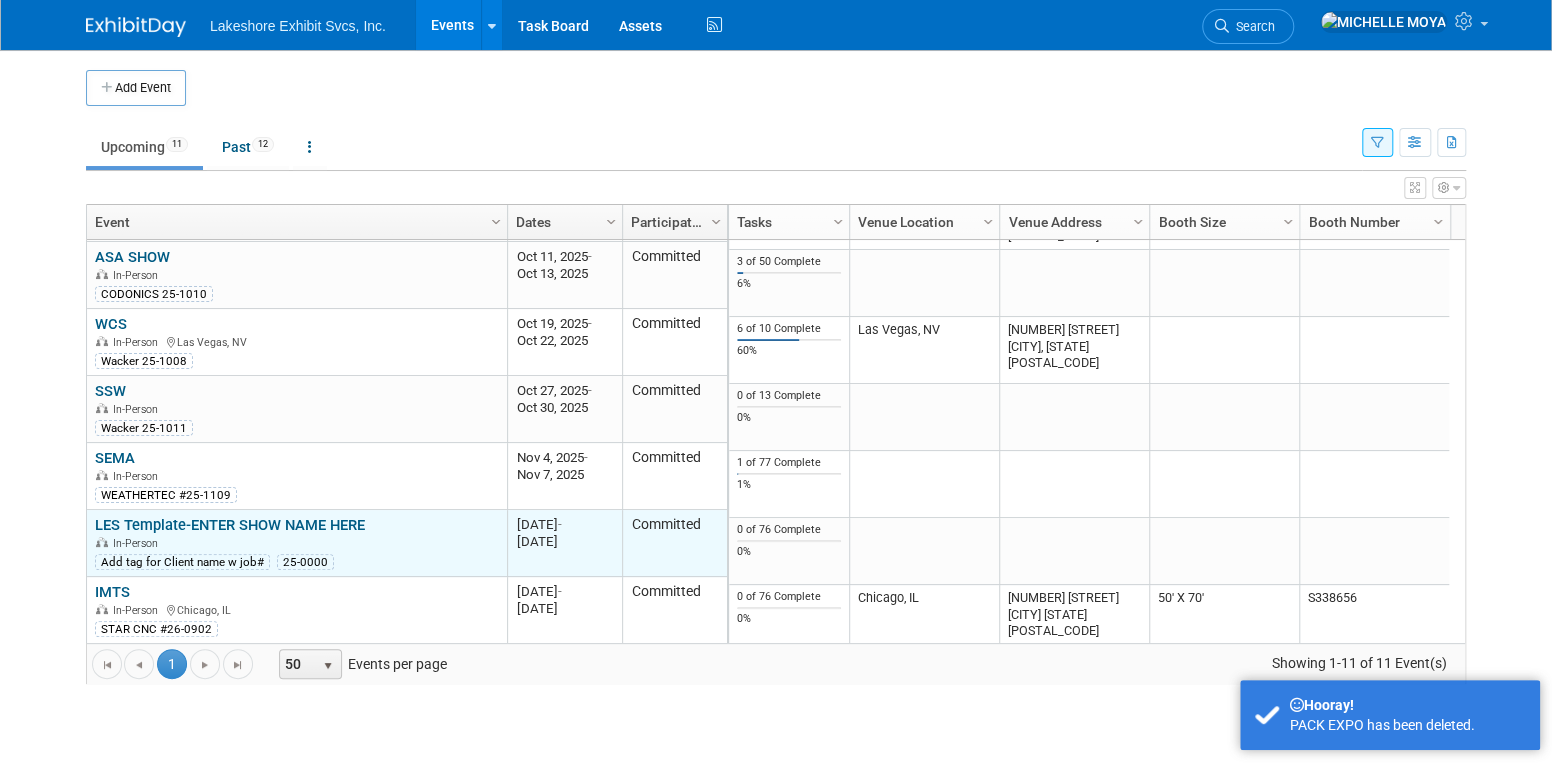 click on "LES Template-ENTER SHOW NAME HERE" at bounding box center [230, 525] 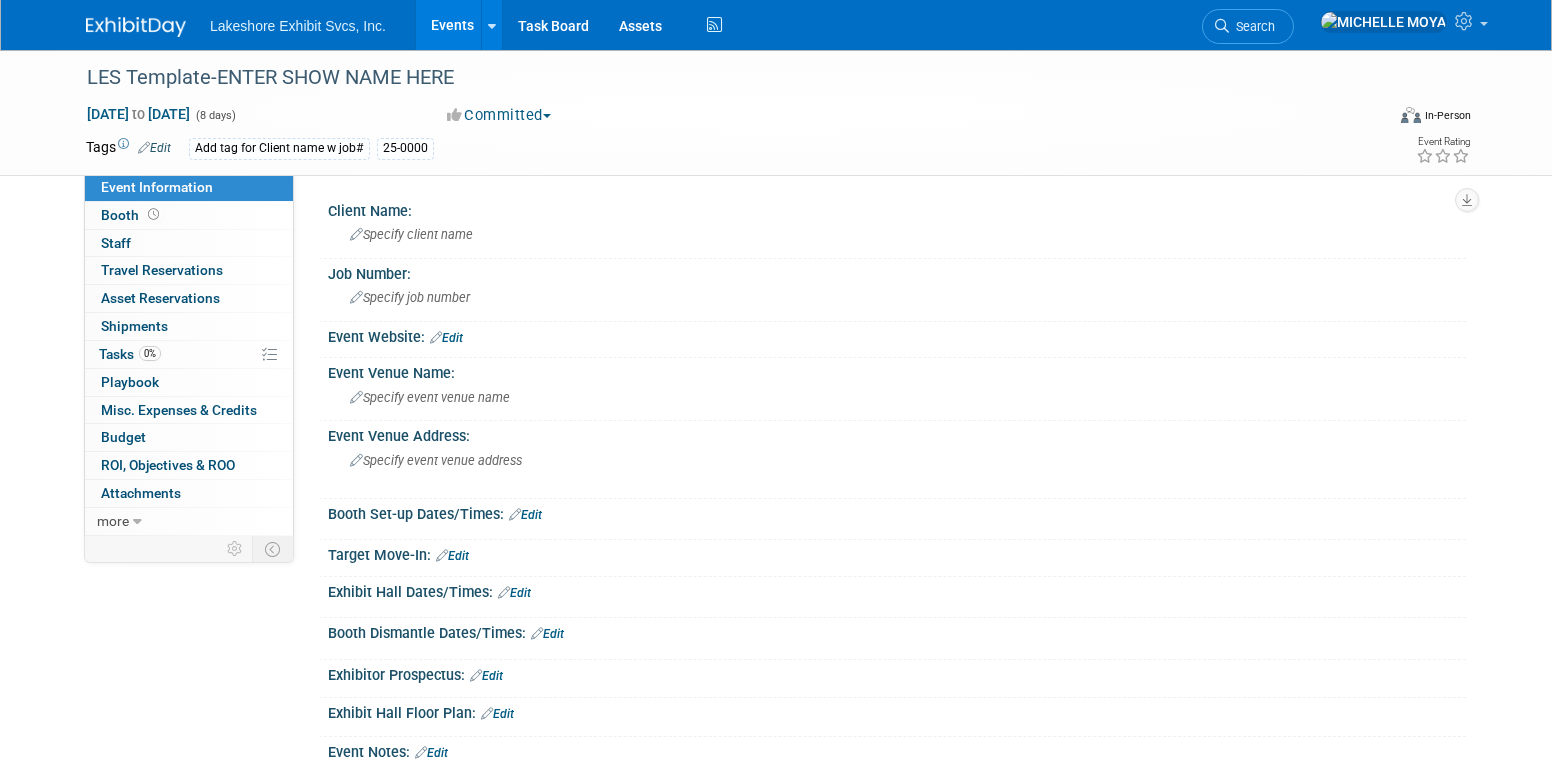 scroll, scrollTop: 0, scrollLeft: 0, axis: both 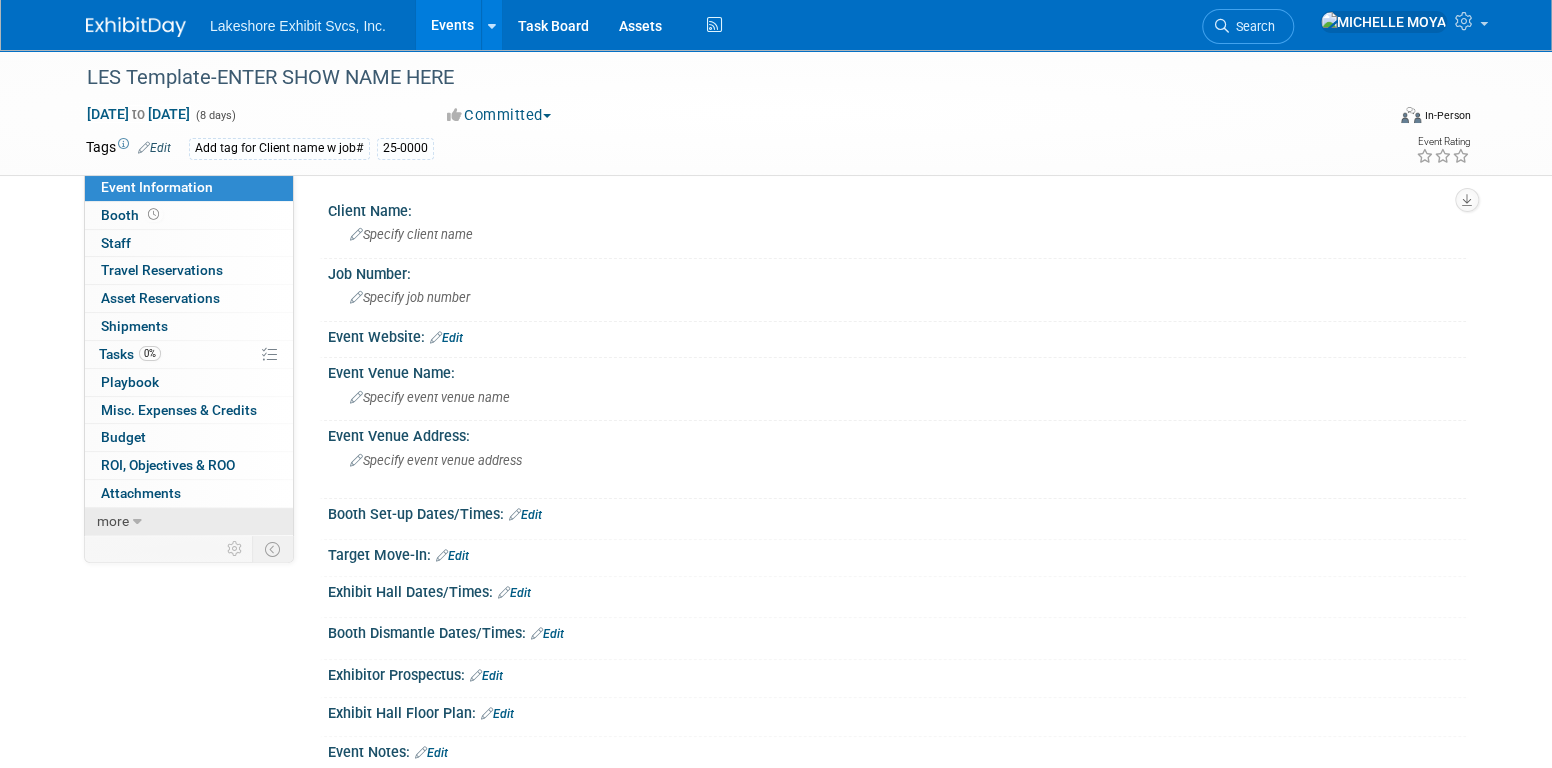 click at bounding box center [137, 522] 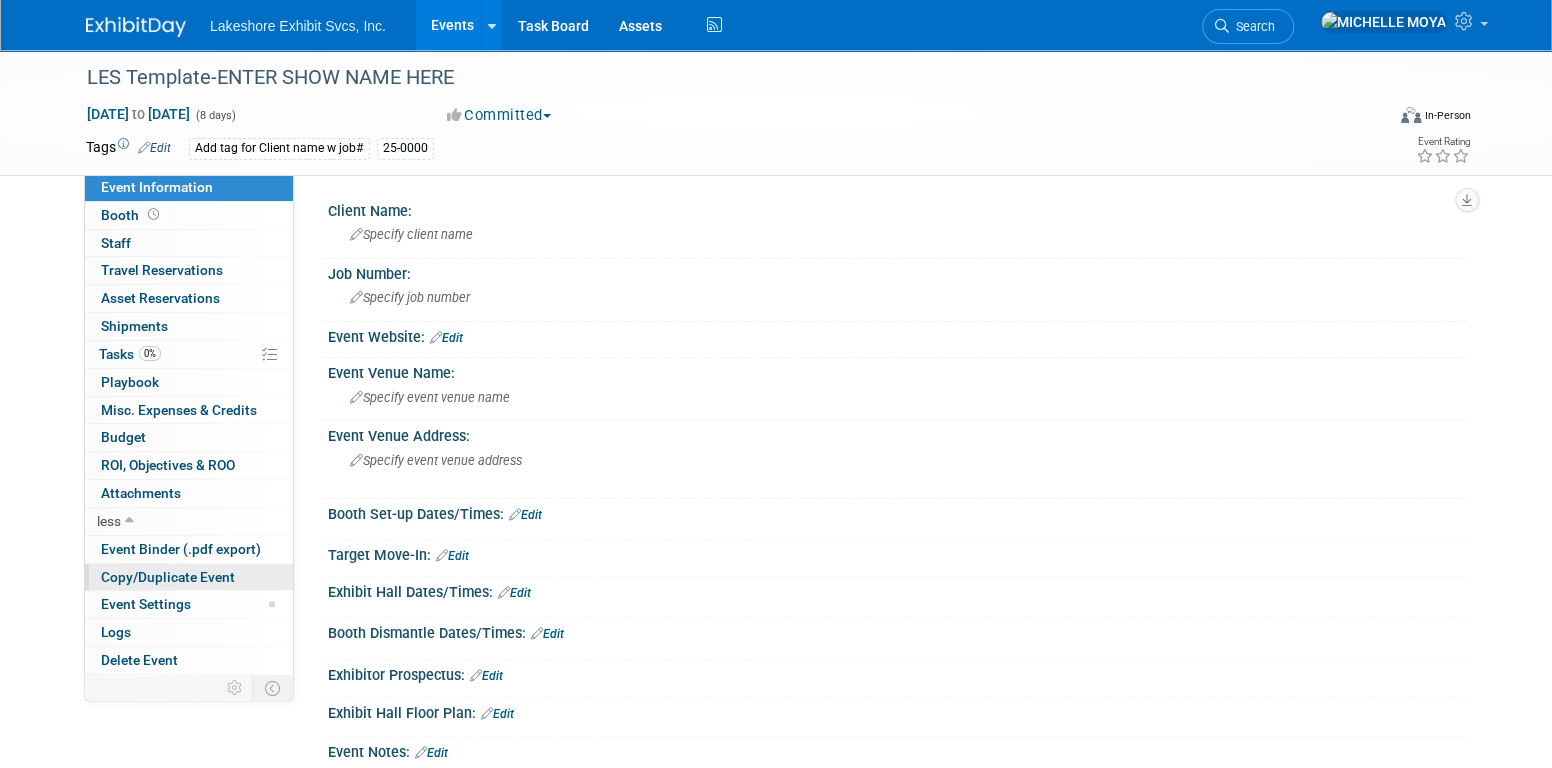click on "Copy/Duplicate Event" at bounding box center [168, 577] 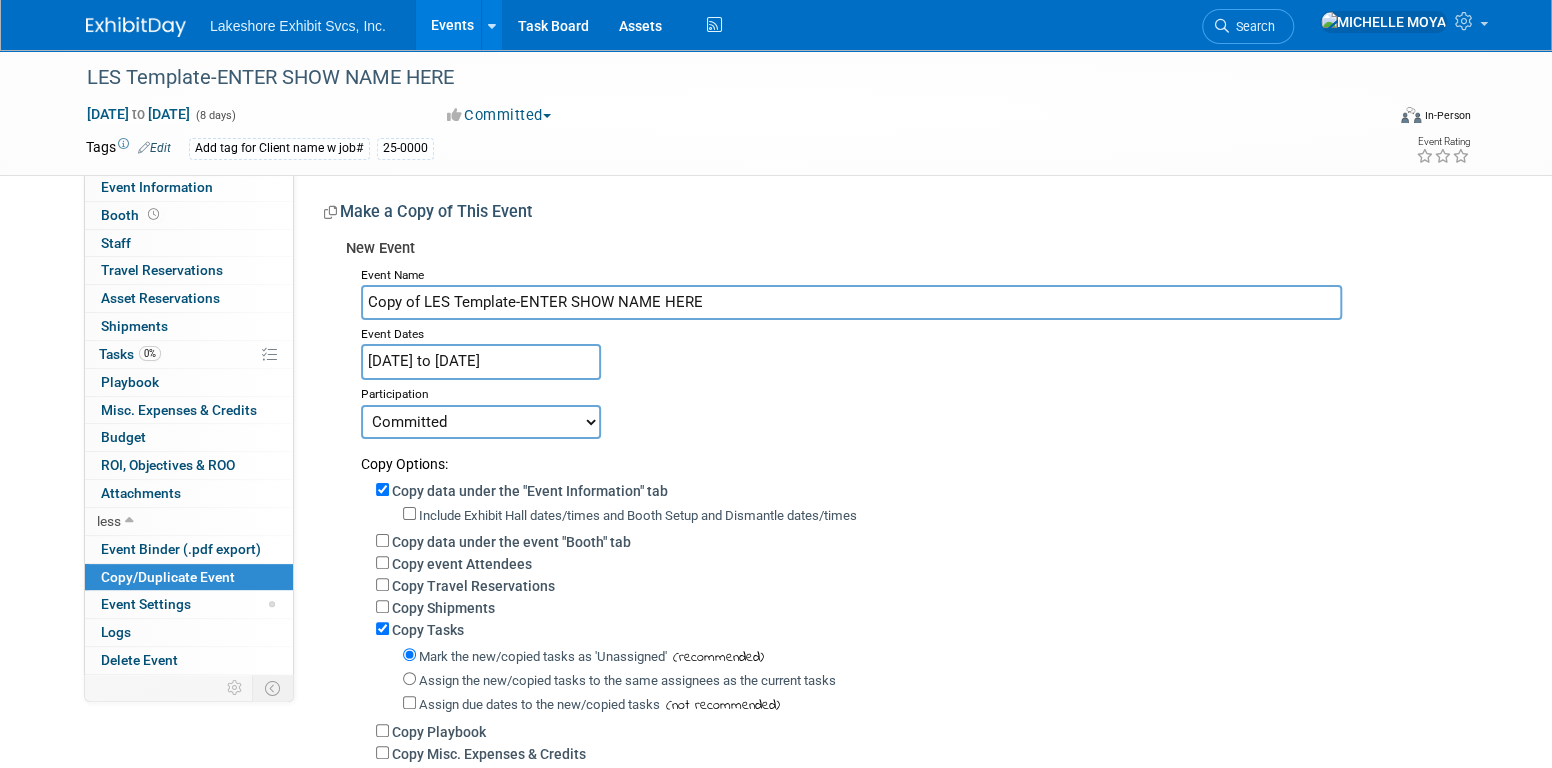 drag, startPoint x: 708, startPoint y: 299, endPoint x: 357, endPoint y: 273, distance: 351.96164 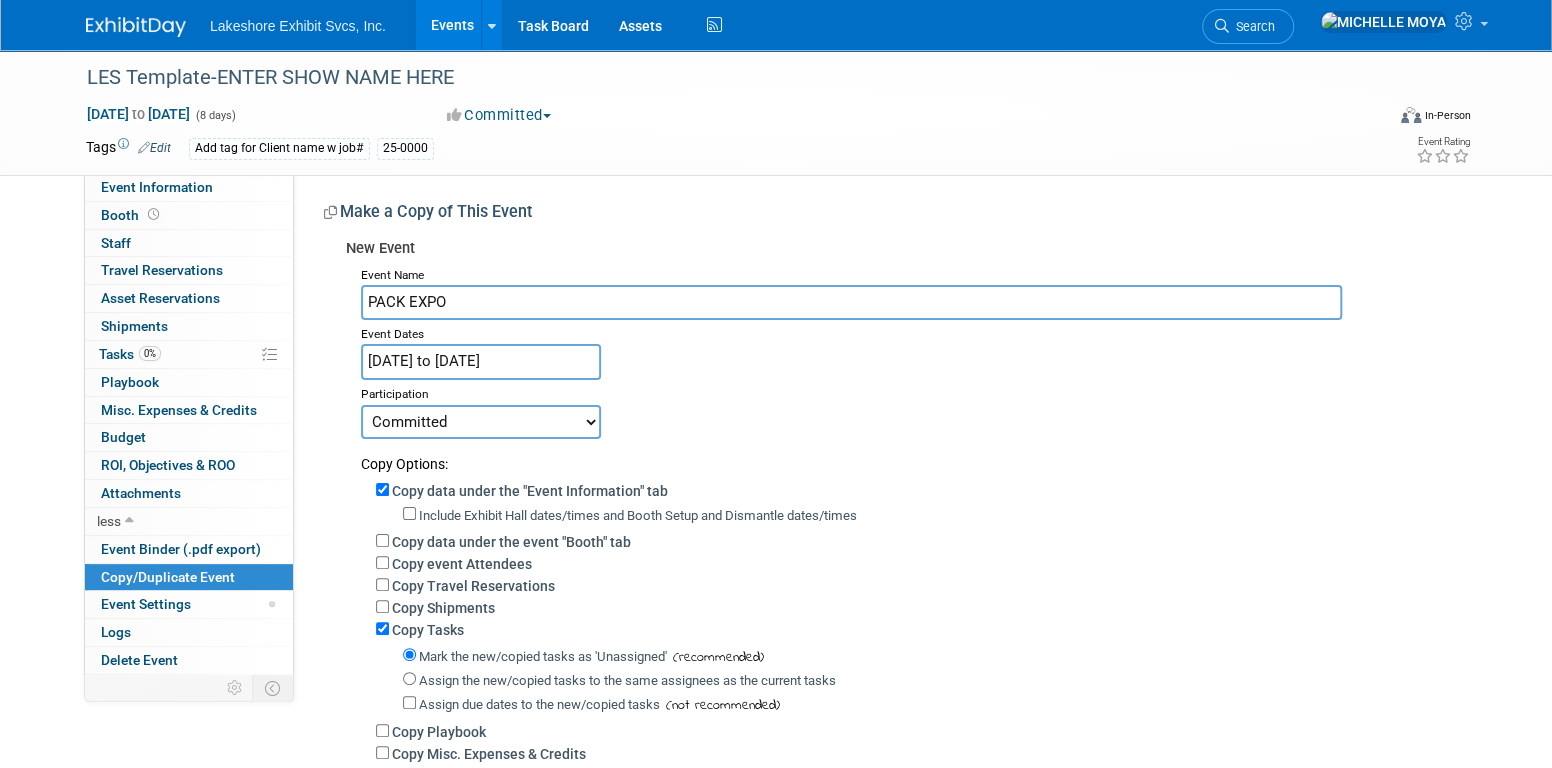 type on "PACK EXPO" 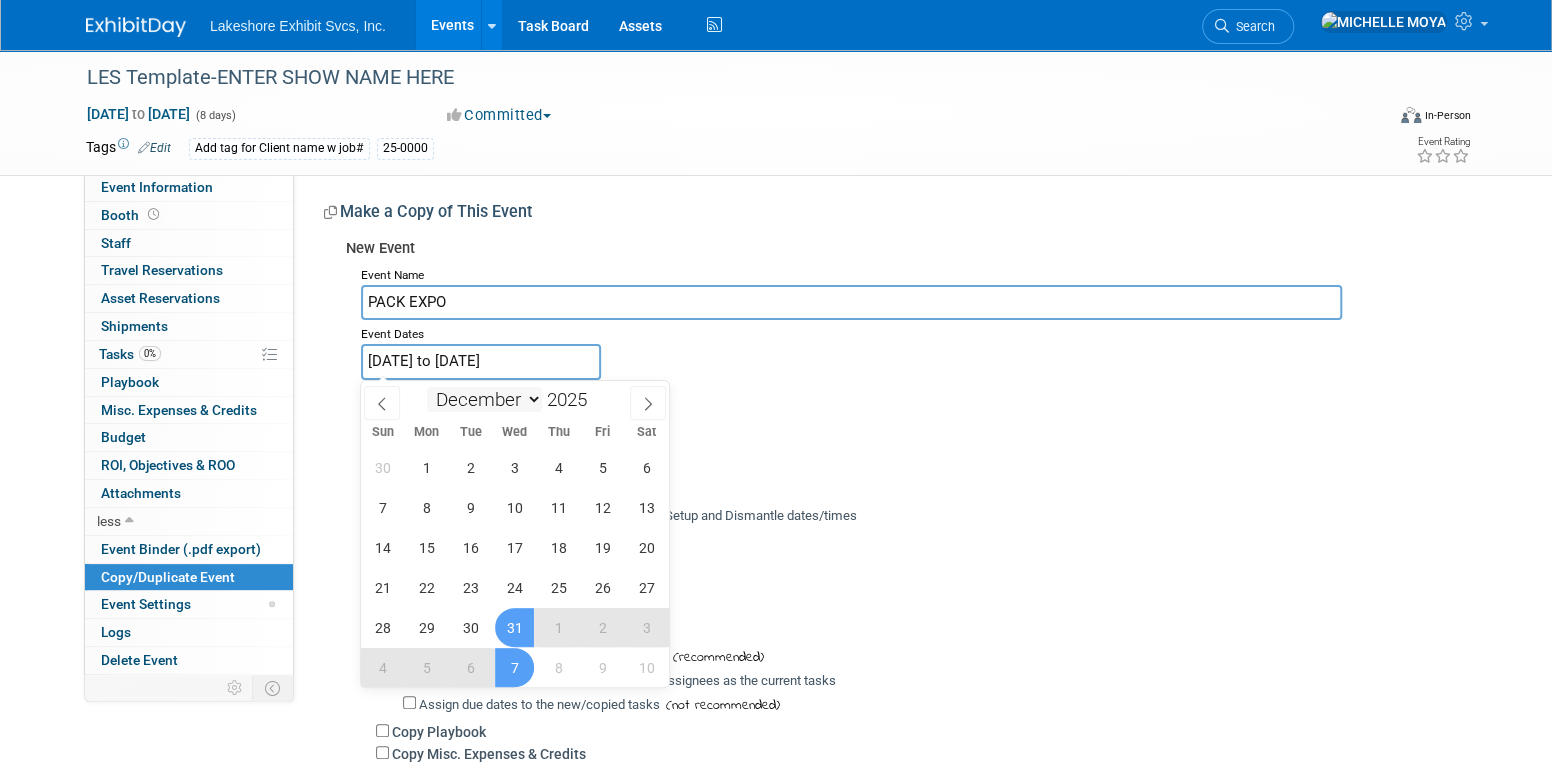 click on "January February March April May June July August September October November December" at bounding box center (484, 399) 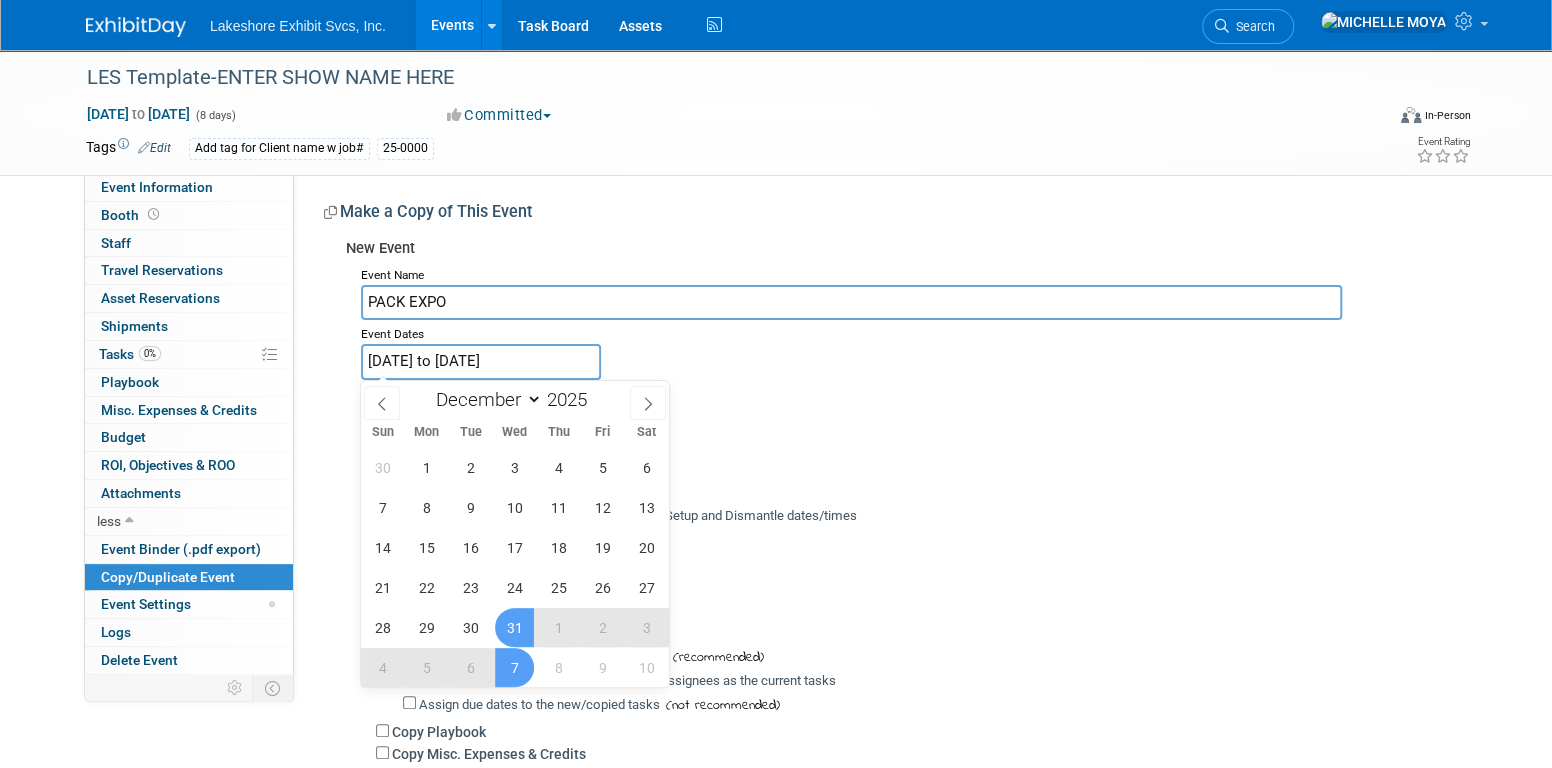 select on "8" 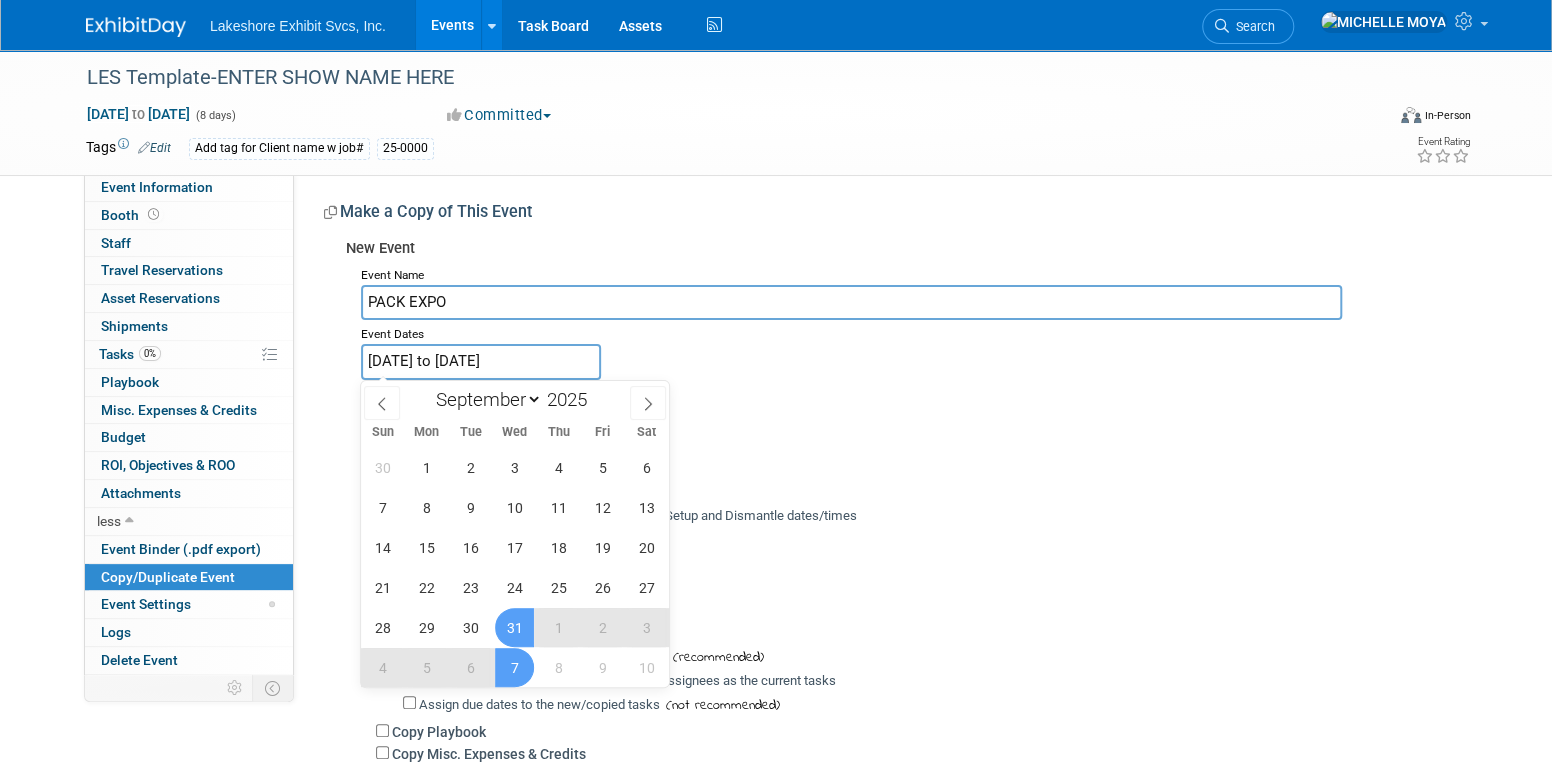 click on "January February March April May June July August September October November December" at bounding box center (484, 399) 